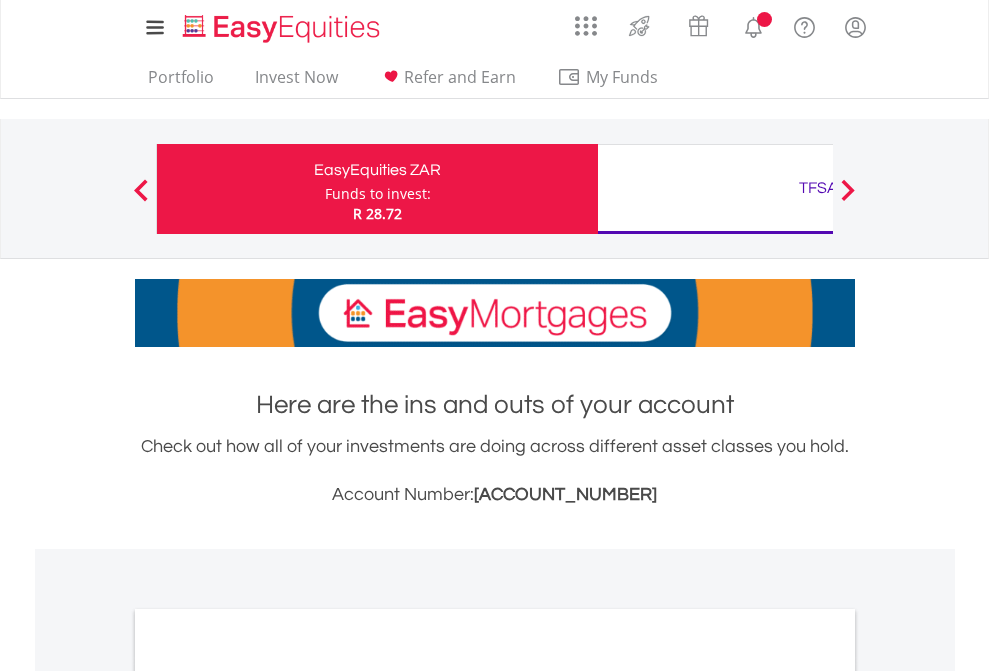 scroll, scrollTop: 0, scrollLeft: 0, axis: both 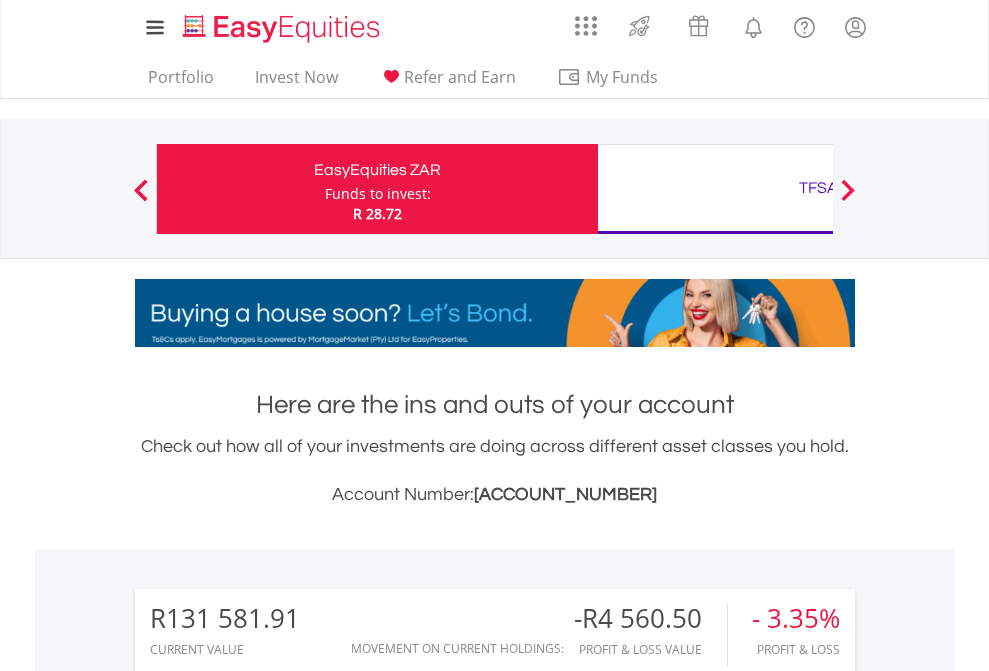 click on "Funds to invest:" at bounding box center [378, 194] 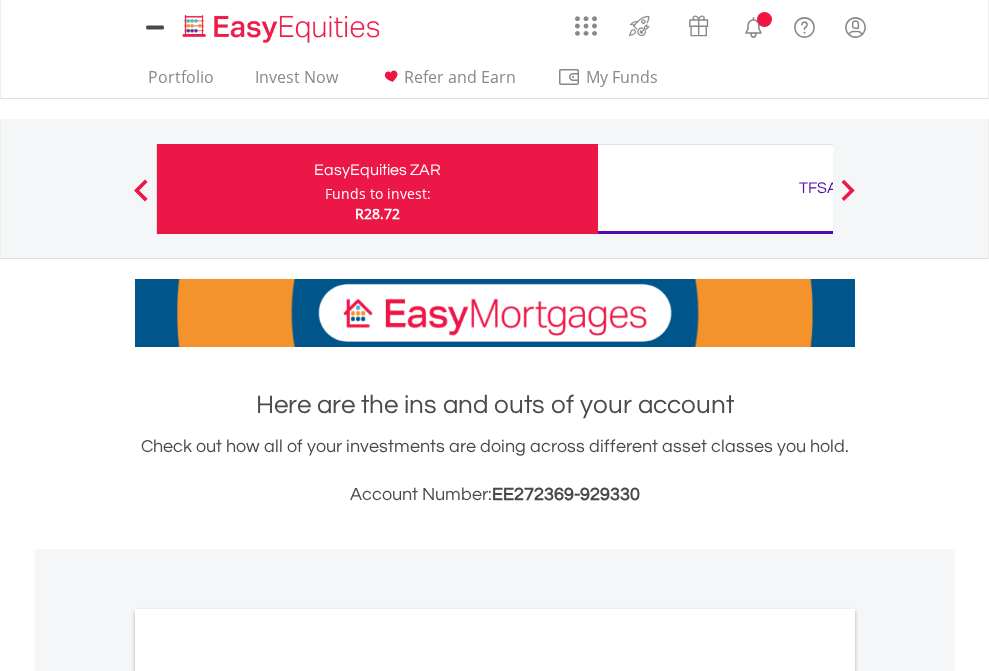 scroll, scrollTop: 0, scrollLeft: 0, axis: both 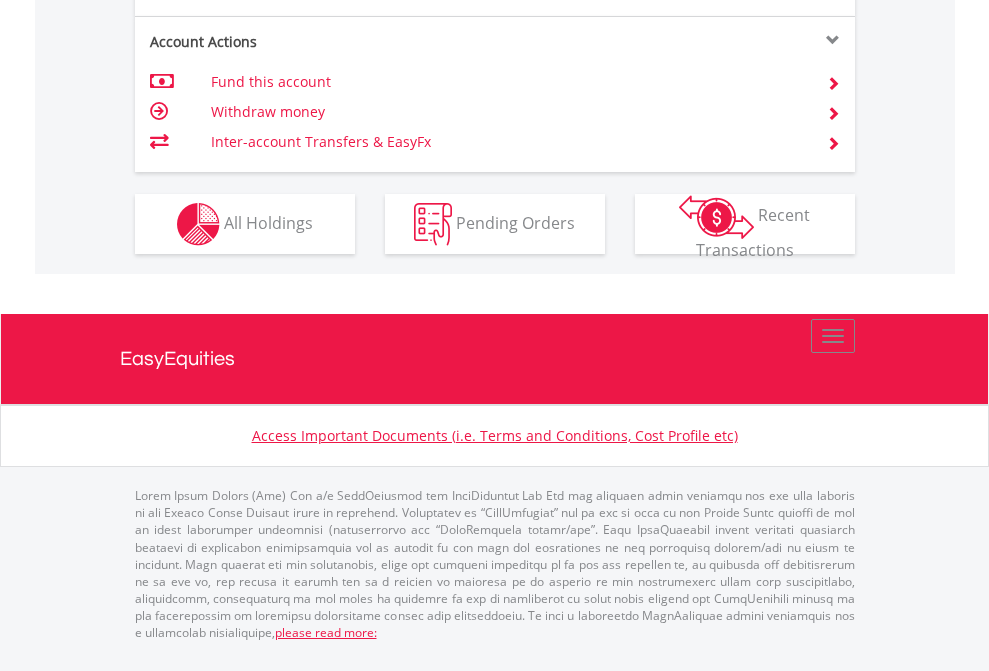 click on "Investment types" at bounding box center [706, -337] 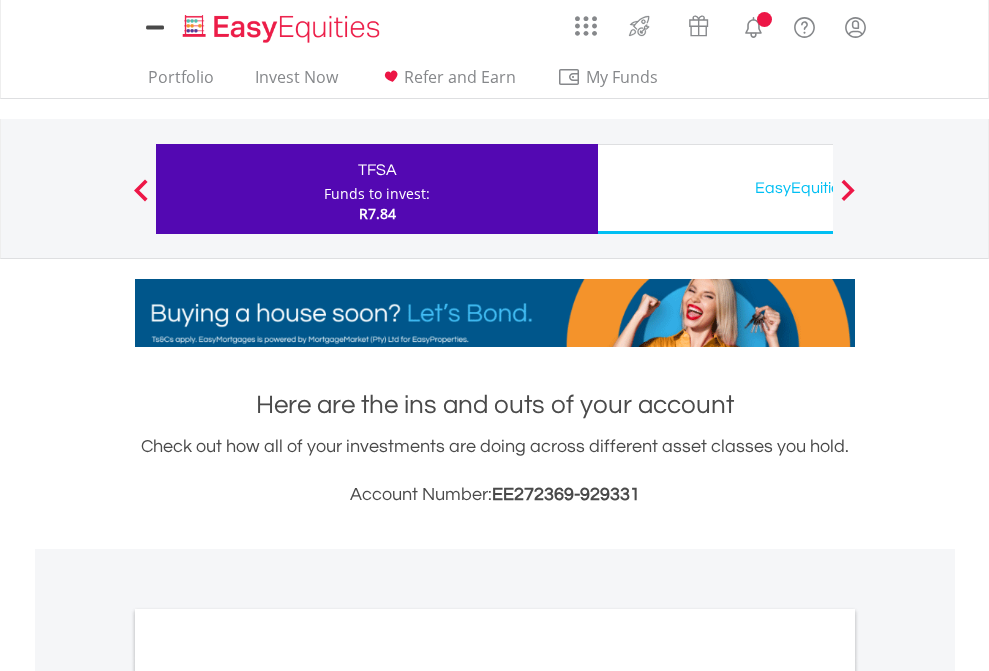 scroll, scrollTop: 0, scrollLeft: 0, axis: both 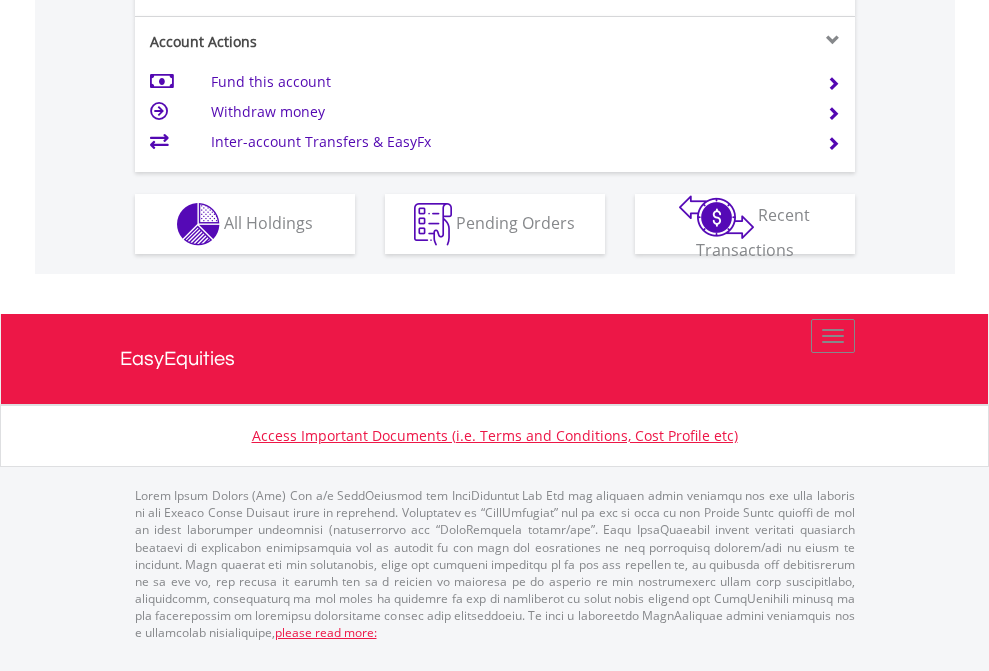 click on "Investment types" at bounding box center (706, -337) 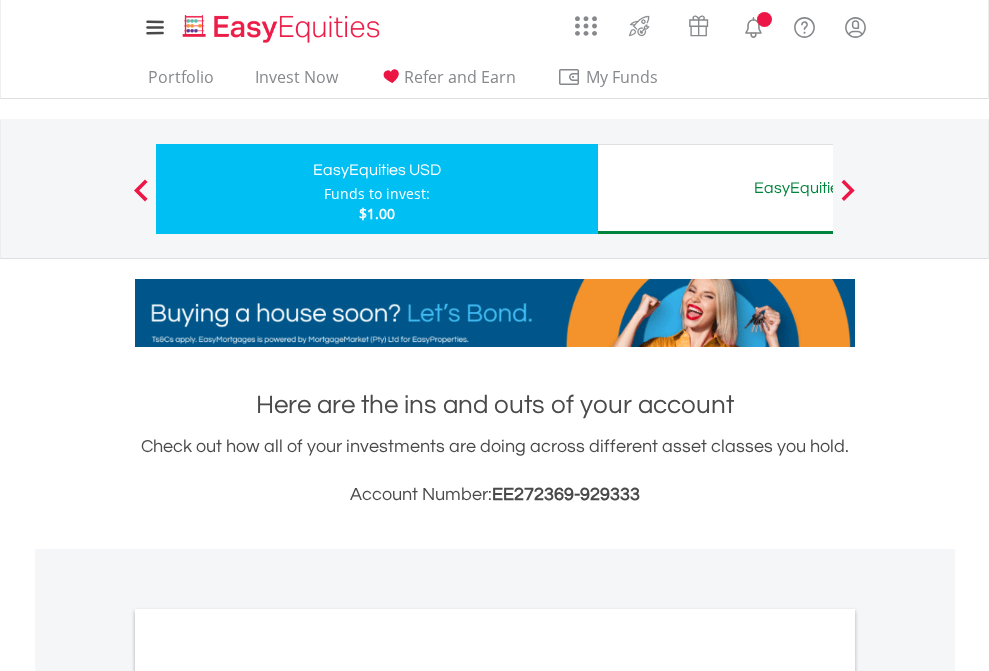 scroll, scrollTop: 0, scrollLeft: 0, axis: both 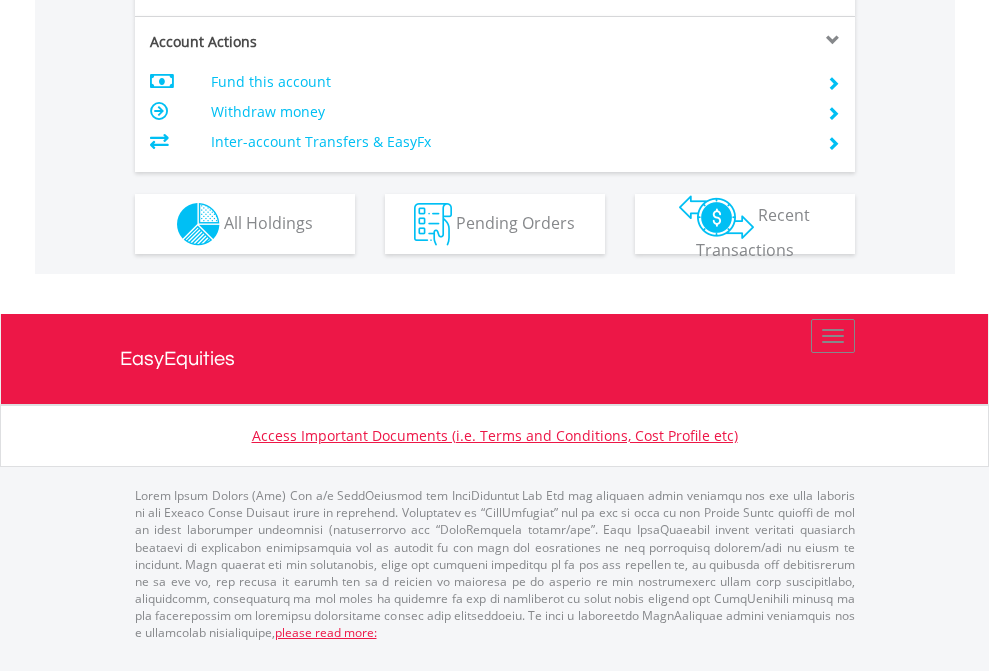 click on "Investment types" at bounding box center [706, -337] 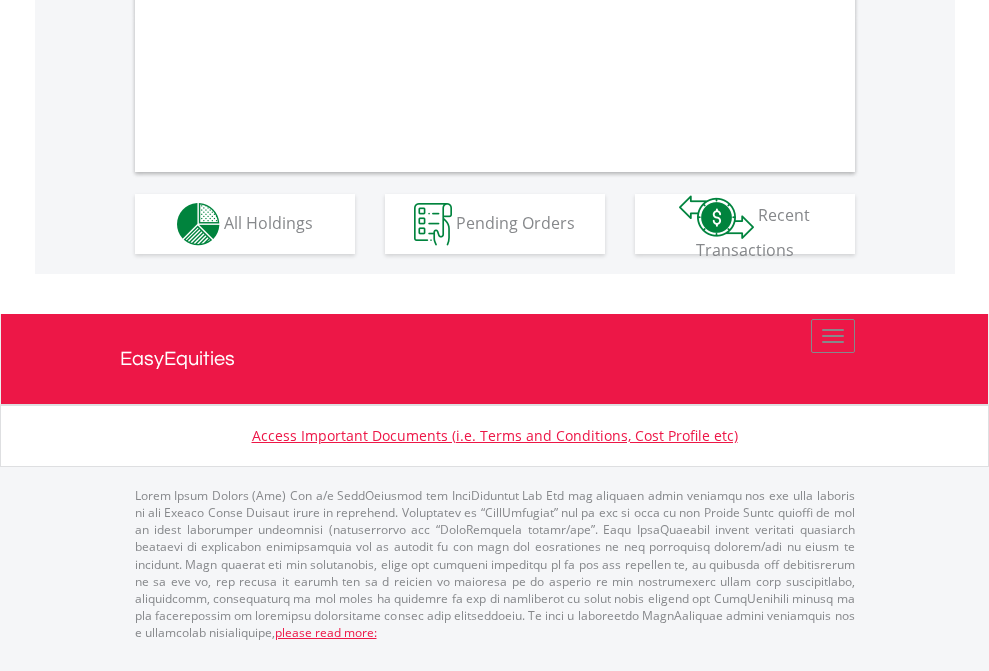 scroll, scrollTop: 1870, scrollLeft: 0, axis: vertical 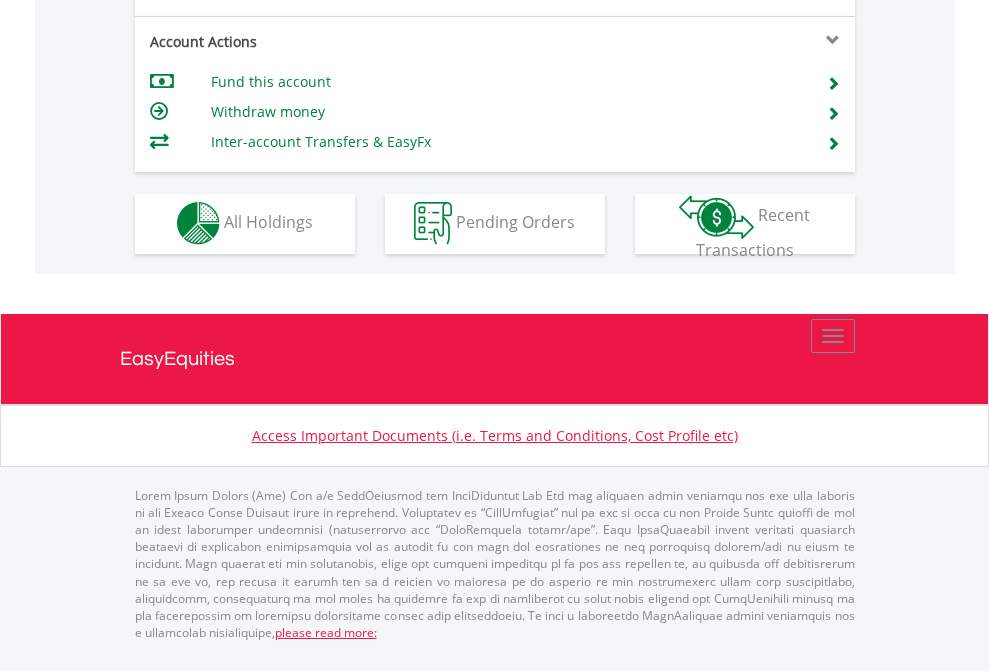 click on "Investment types" at bounding box center (706, -353) 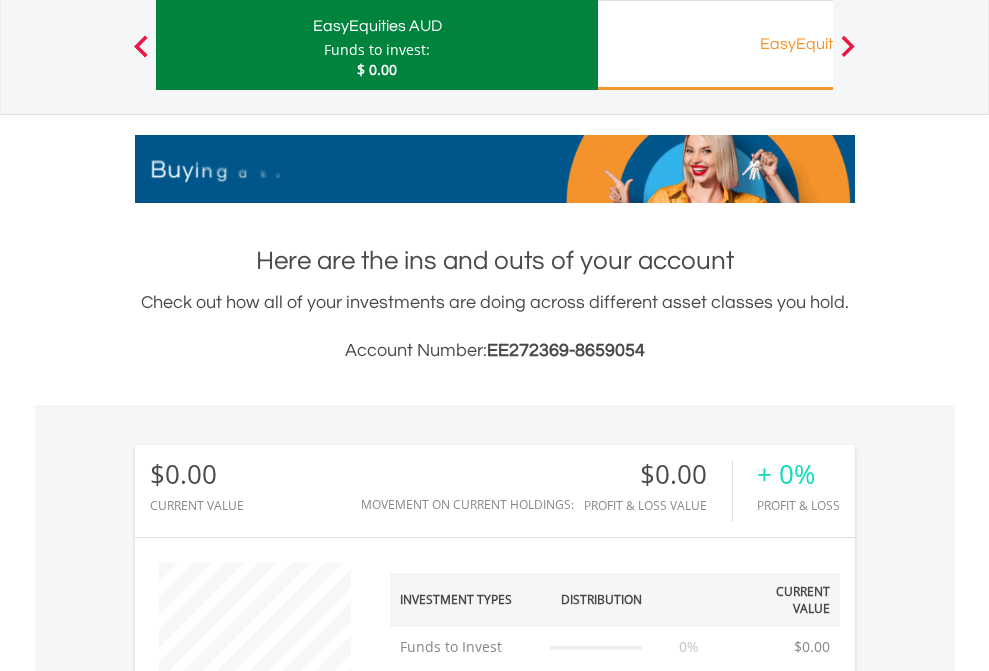 click on "EasyEquities RA" at bounding box center (818, 44) 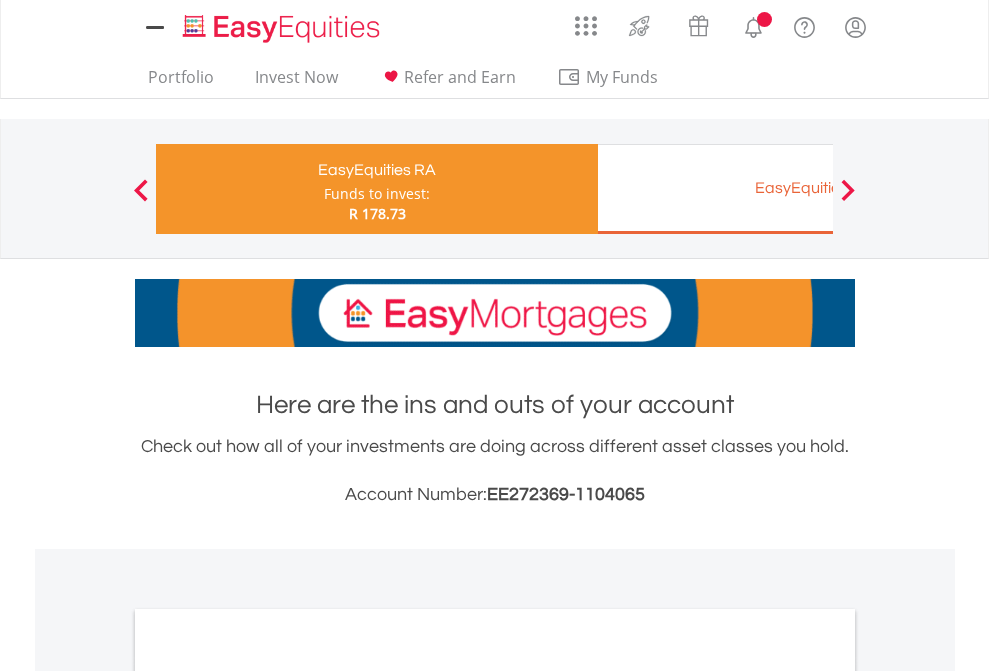 scroll, scrollTop: 0, scrollLeft: 0, axis: both 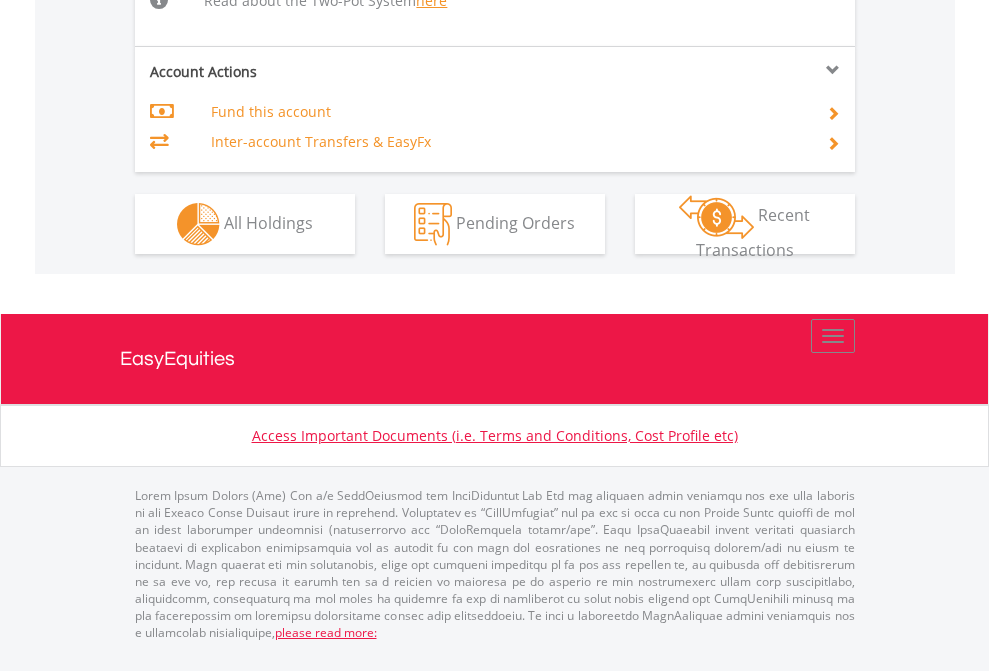 click on "Investment types" at bounding box center [706, -518] 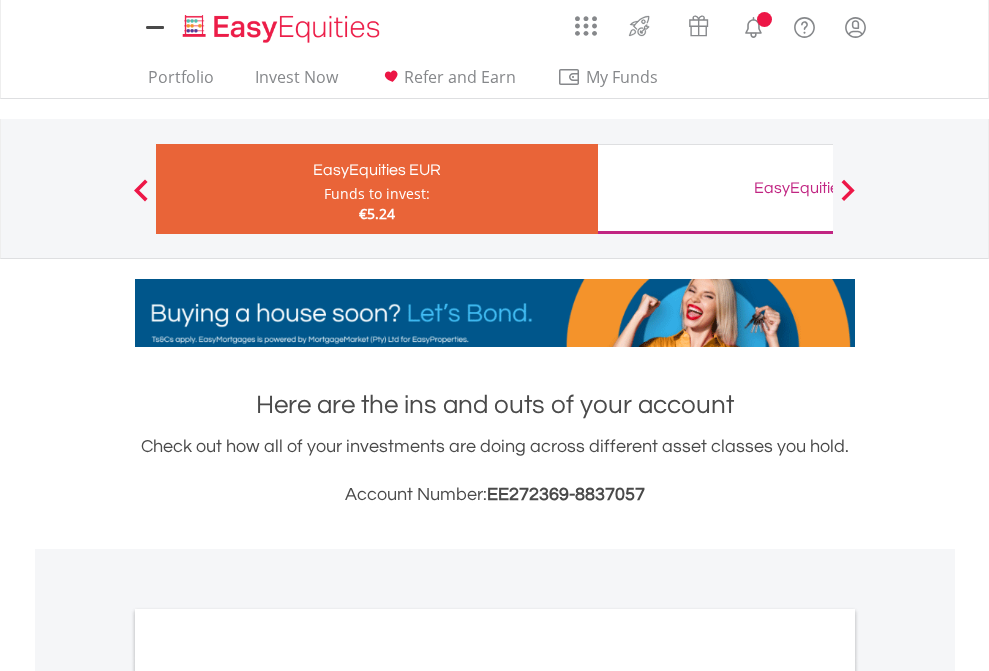 scroll, scrollTop: 0, scrollLeft: 0, axis: both 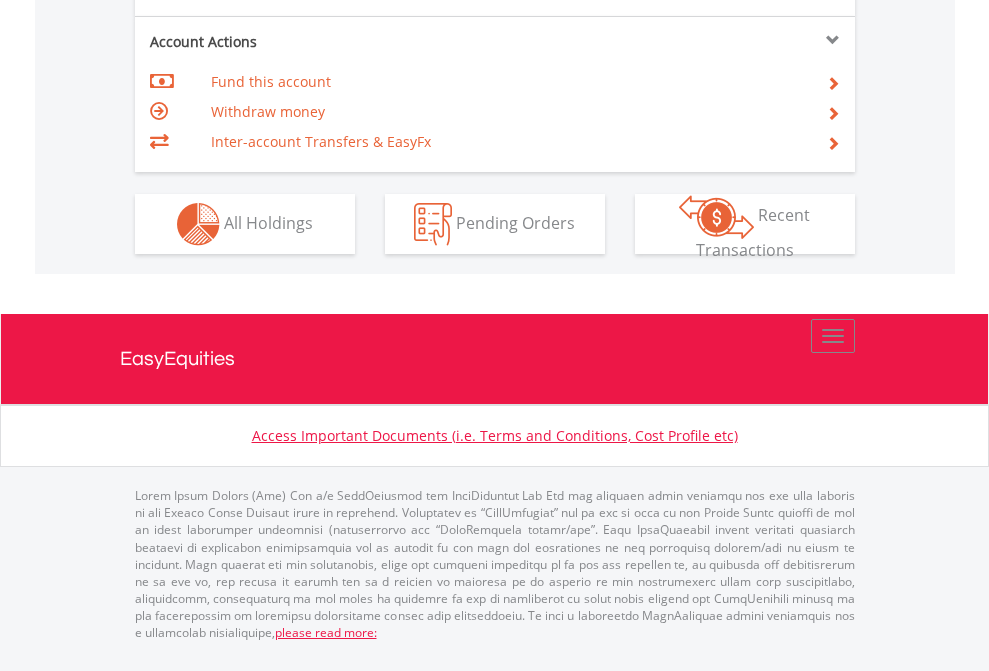 click on "Investment types" at bounding box center [706, -337] 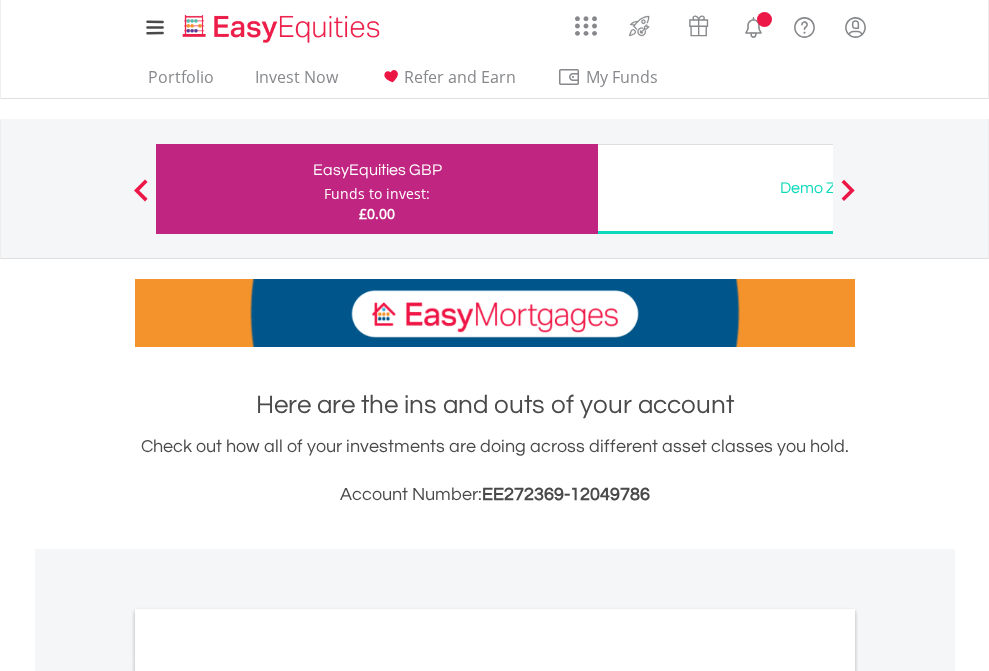 scroll, scrollTop: 0, scrollLeft: 0, axis: both 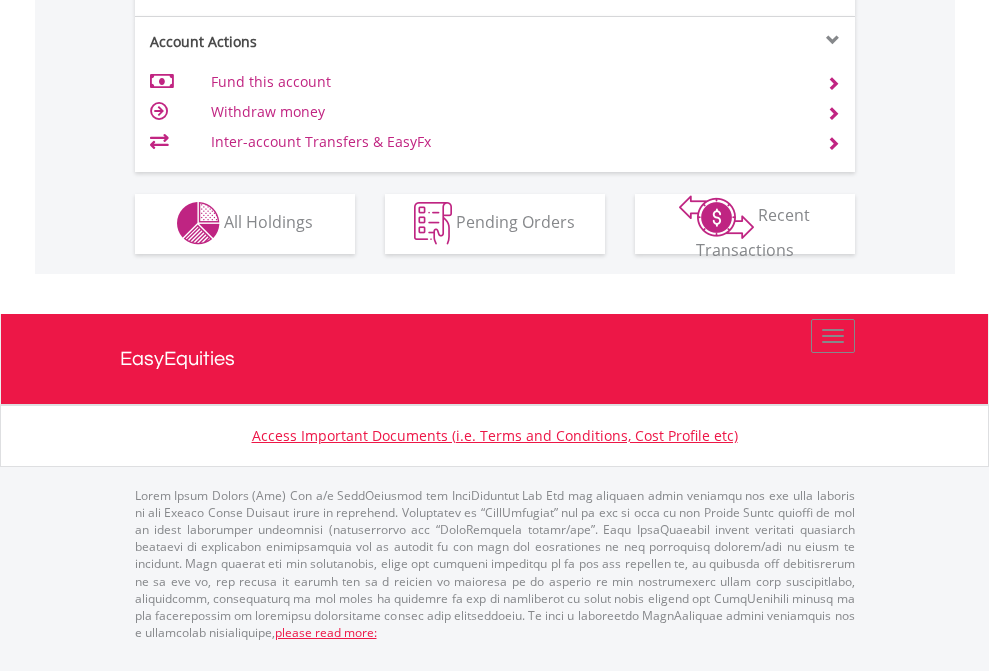click on "Investment types" at bounding box center (706, -353) 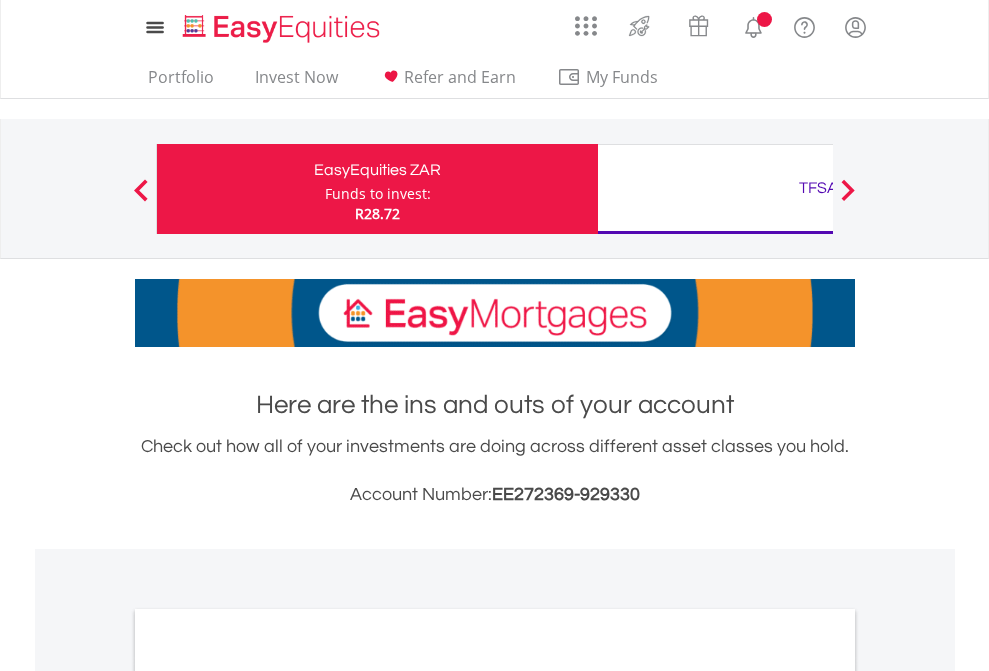 scroll, scrollTop: 0, scrollLeft: 0, axis: both 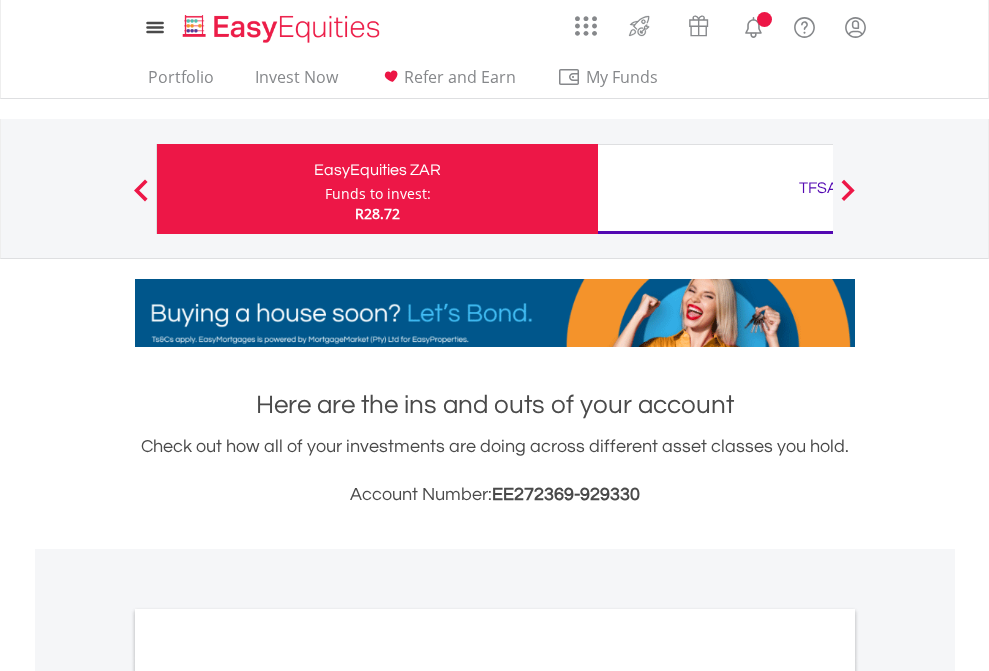 click on "All Holdings" at bounding box center (268, 1096) 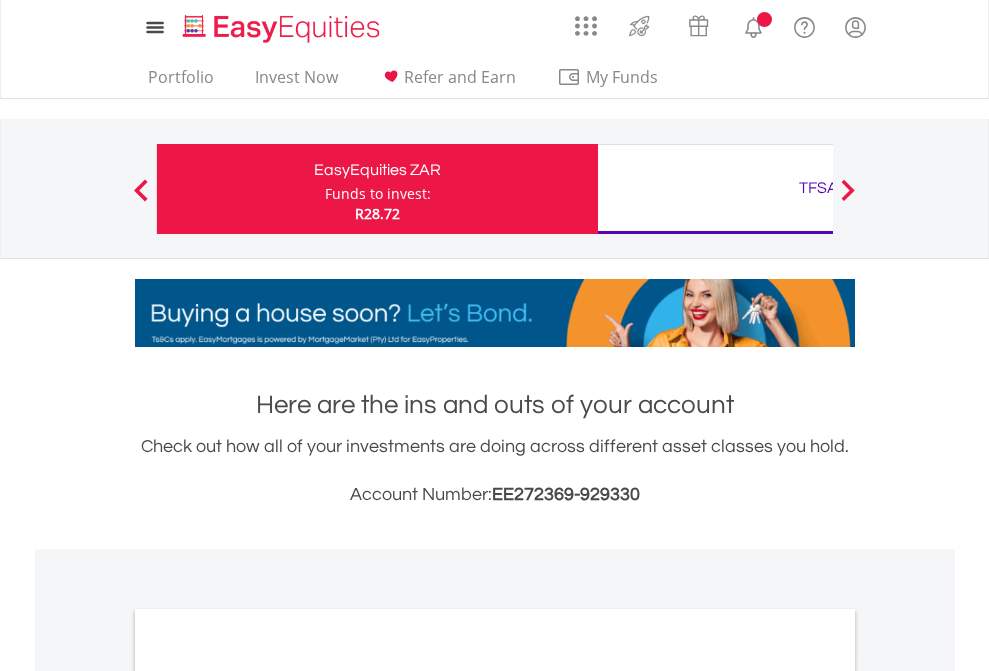 scroll, scrollTop: 1202, scrollLeft: 0, axis: vertical 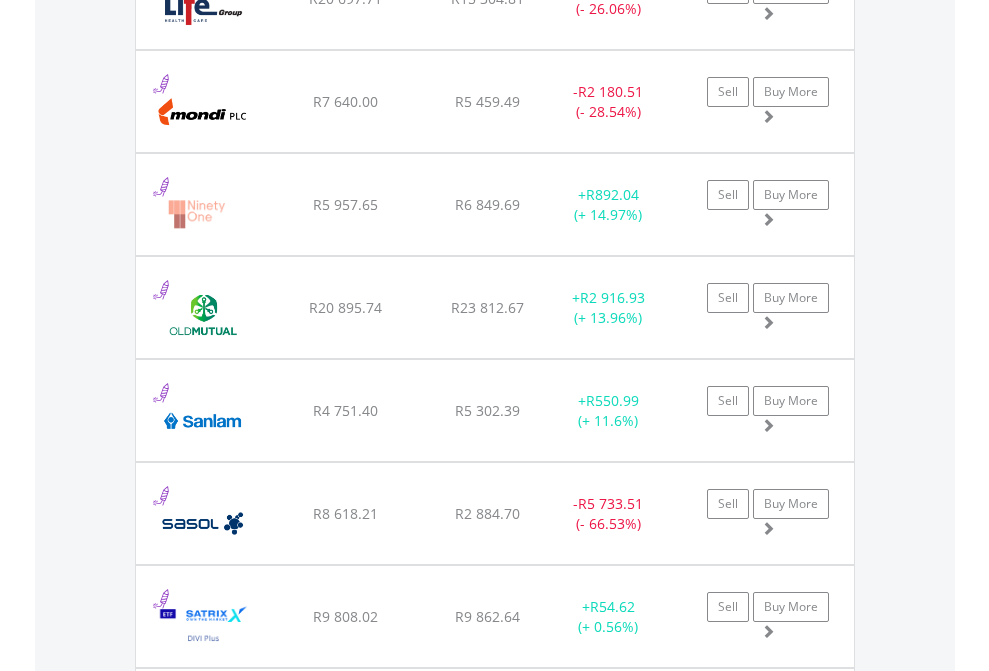 click on "TFSA" at bounding box center [818, -2196] 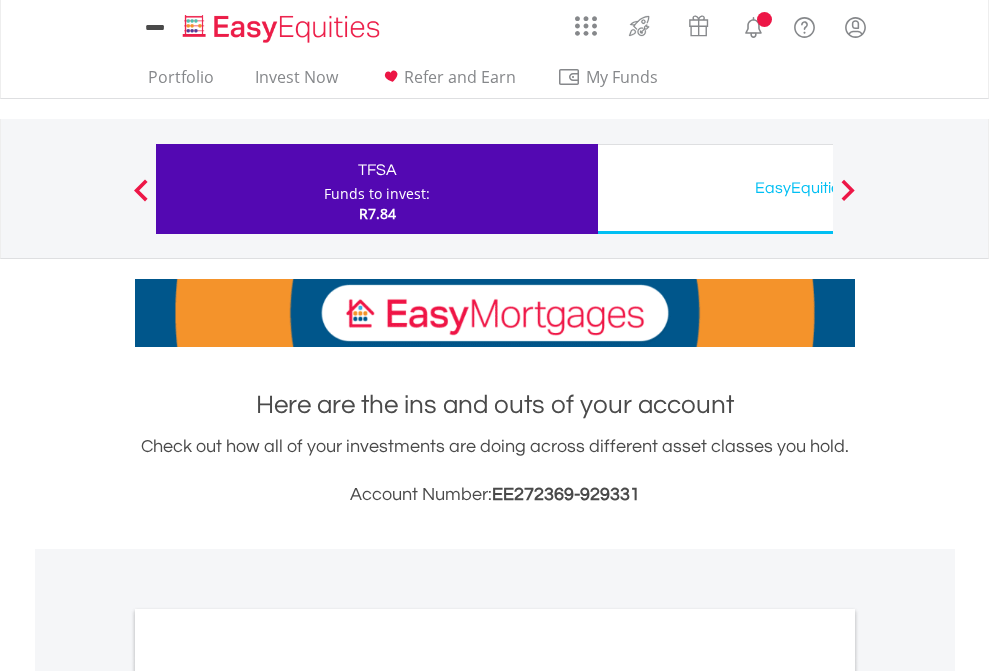 scroll, scrollTop: 0, scrollLeft: 0, axis: both 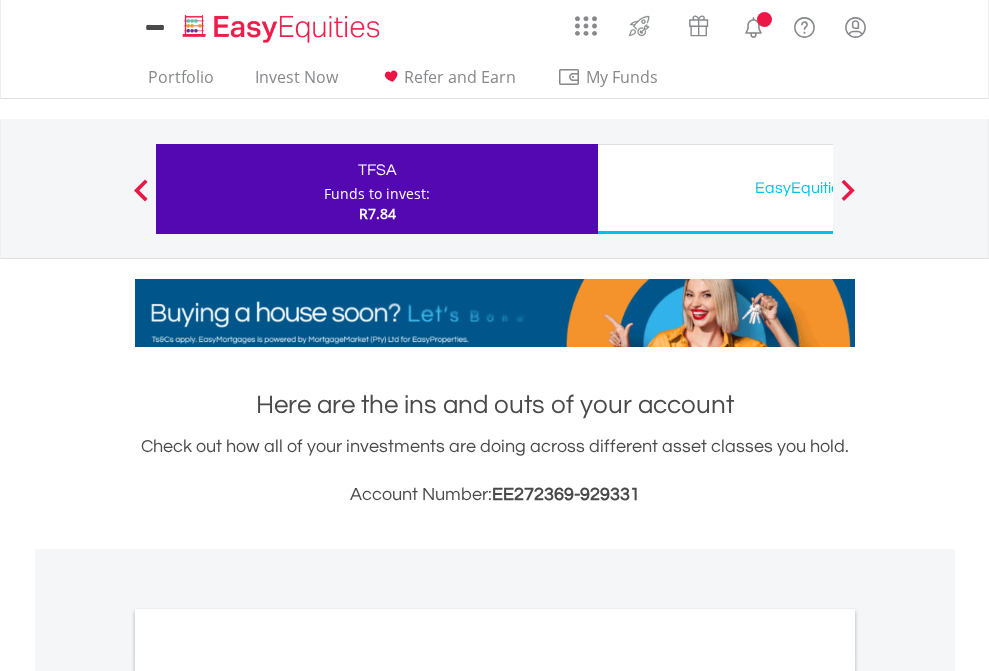 click on "All Holdings" at bounding box center (268, 1096) 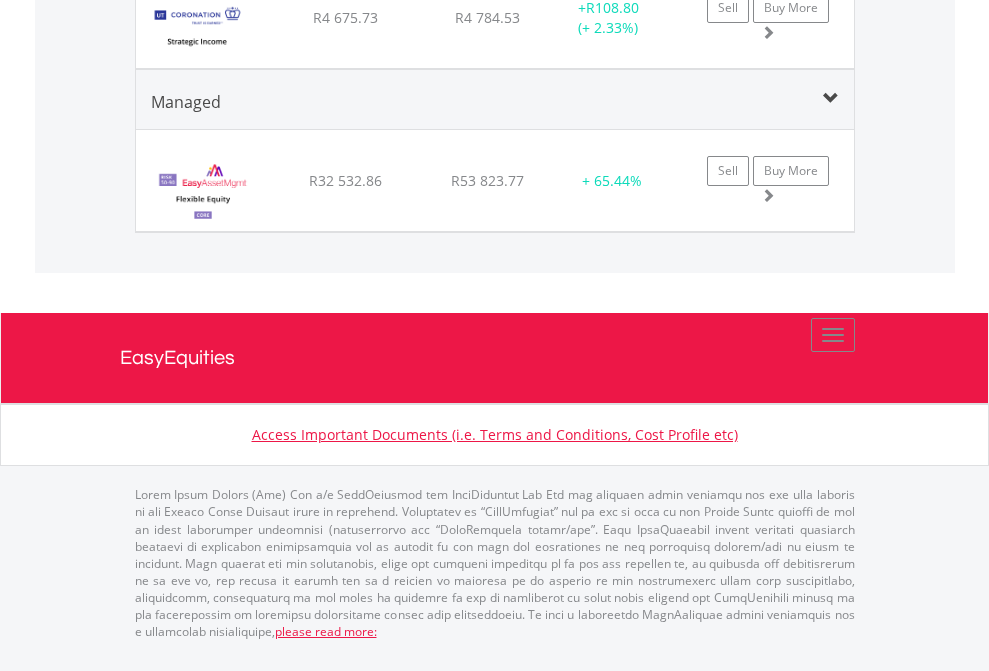 scroll, scrollTop: 2385, scrollLeft: 0, axis: vertical 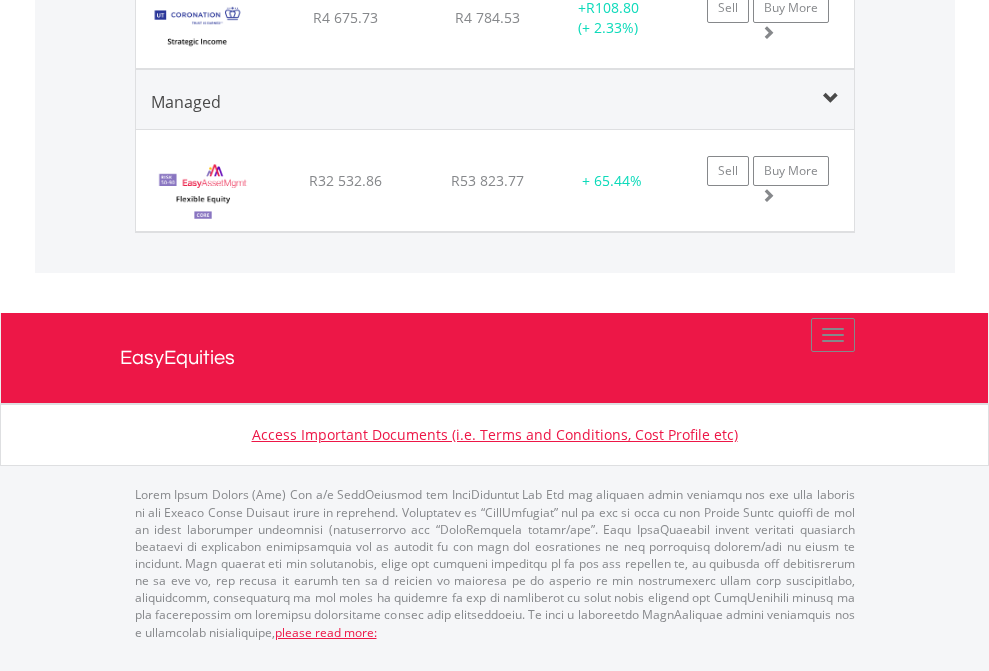 click on "EasyEquities USD" at bounding box center (818, -1966) 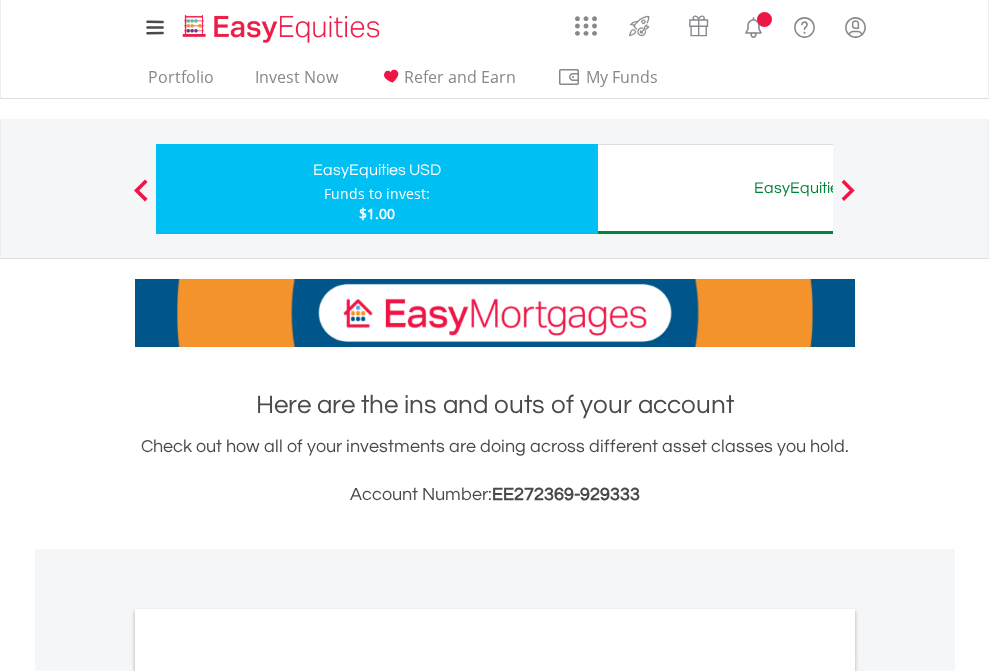 scroll, scrollTop: 0, scrollLeft: 0, axis: both 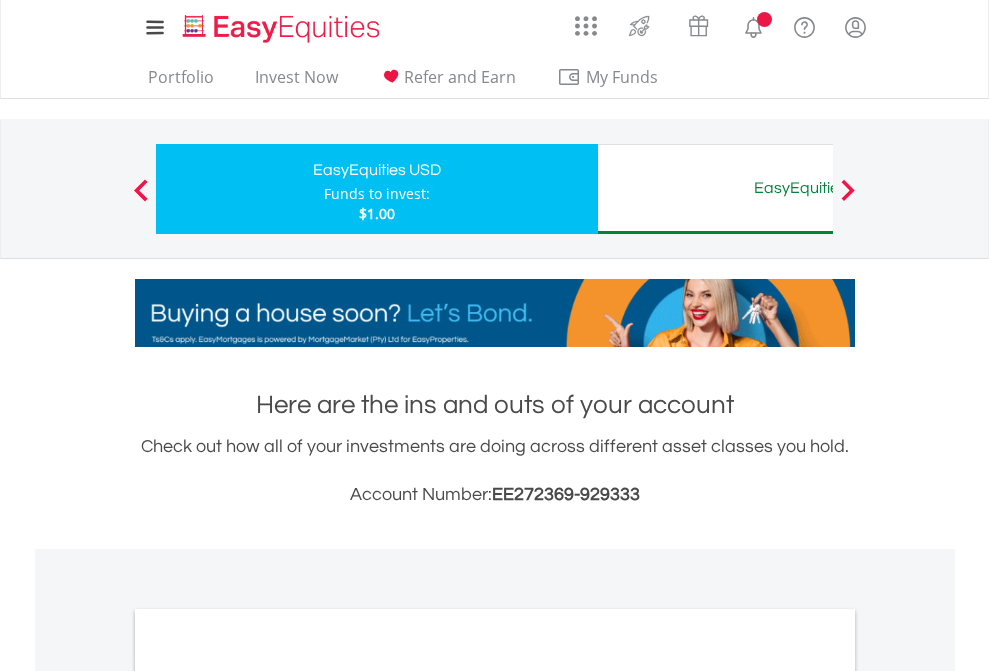 click on "All Holdings" at bounding box center [268, 1096] 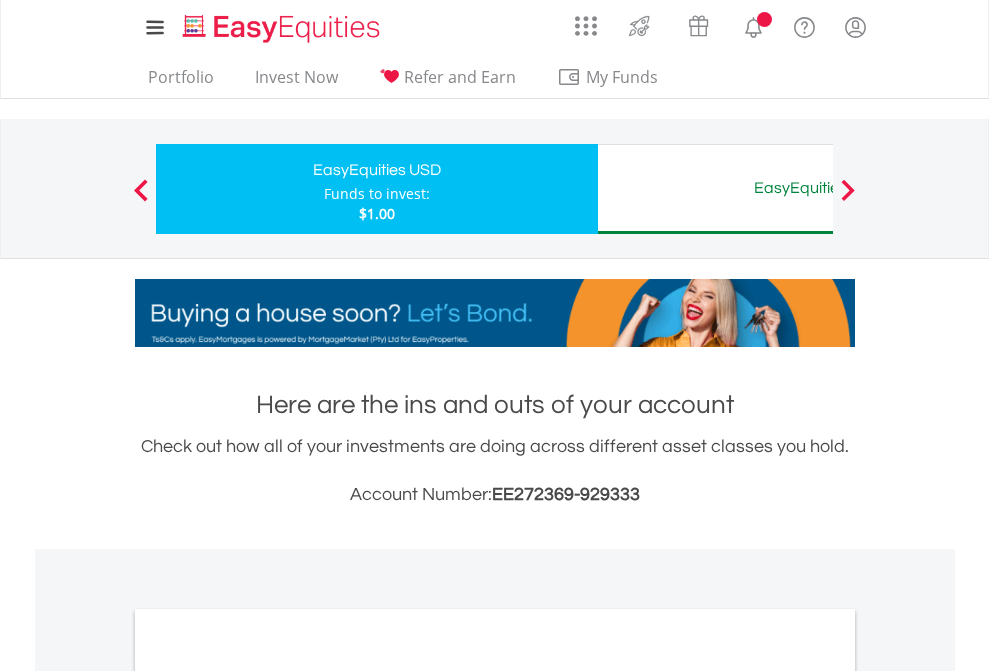 scroll, scrollTop: 1202, scrollLeft: 0, axis: vertical 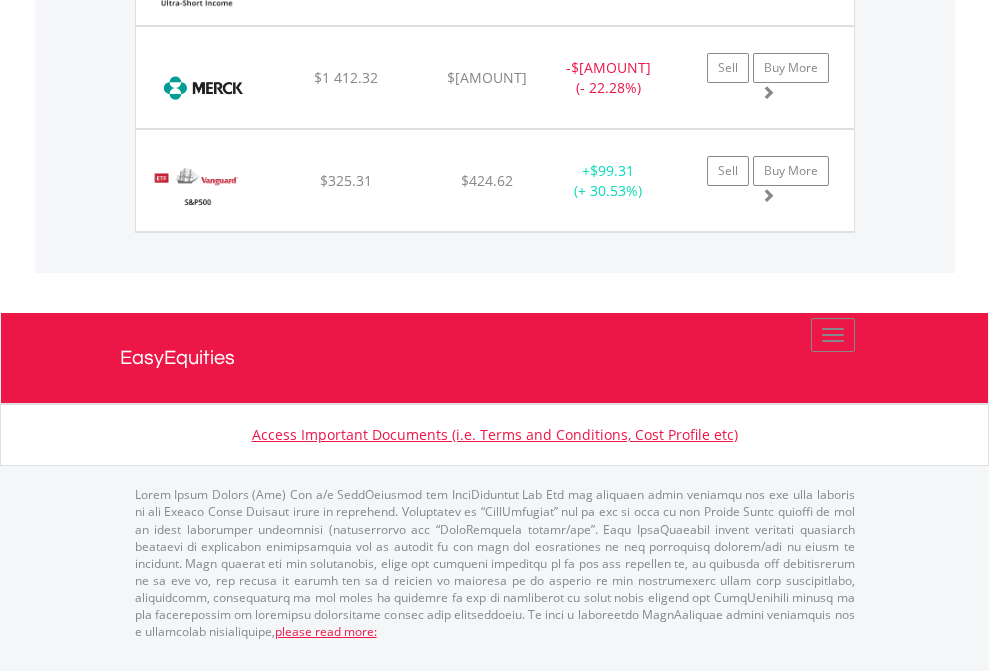 click on "EasyEquities AUD" at bounding box center (818, -1894) 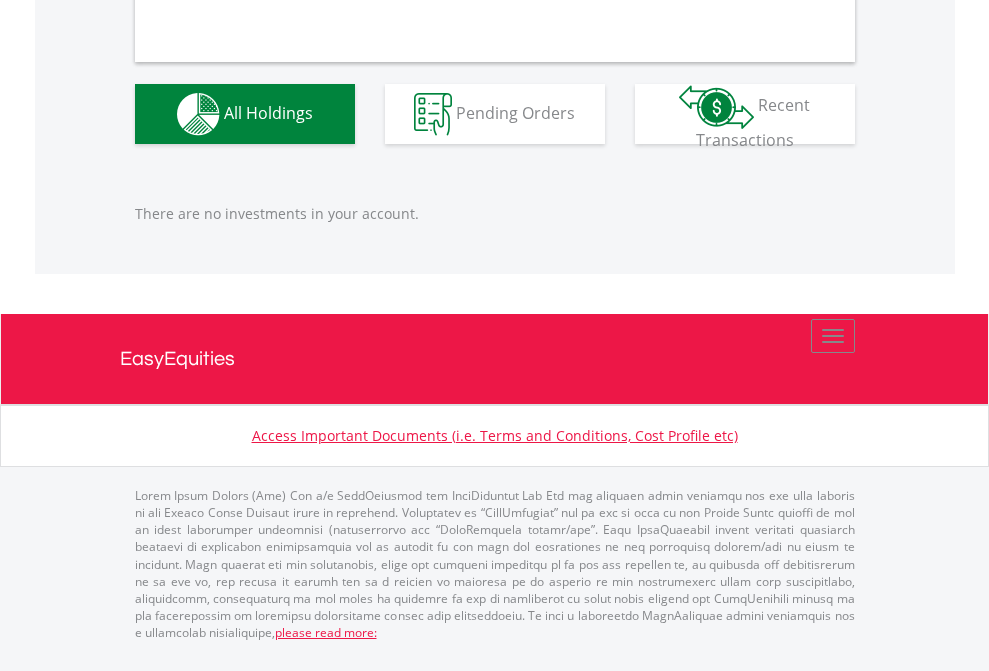scroll, scrollTop: 1980, scrollLeft: 0, axis: vertical 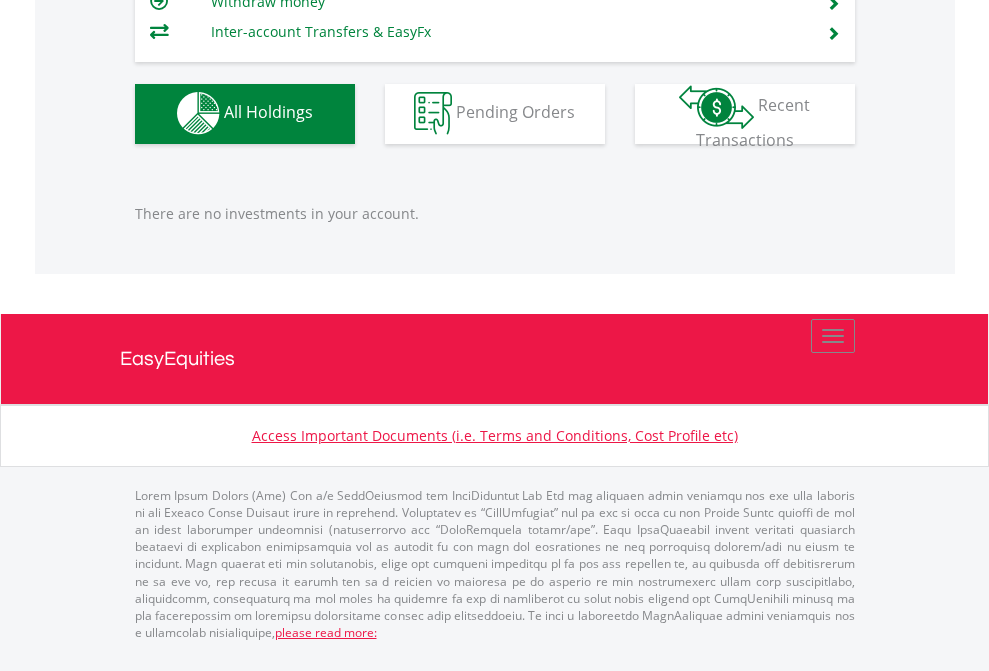 click on "EasyEquities RA" at bounding box center (818, -1142) 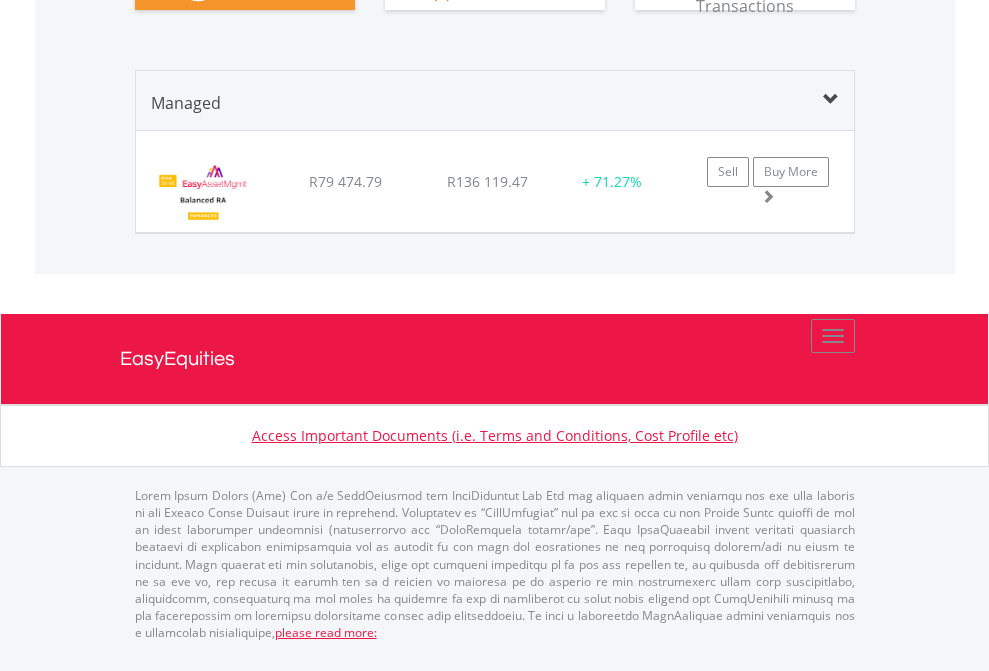 scroll, scrollTop: 1898, scrollLeft: 0, axis: vertical 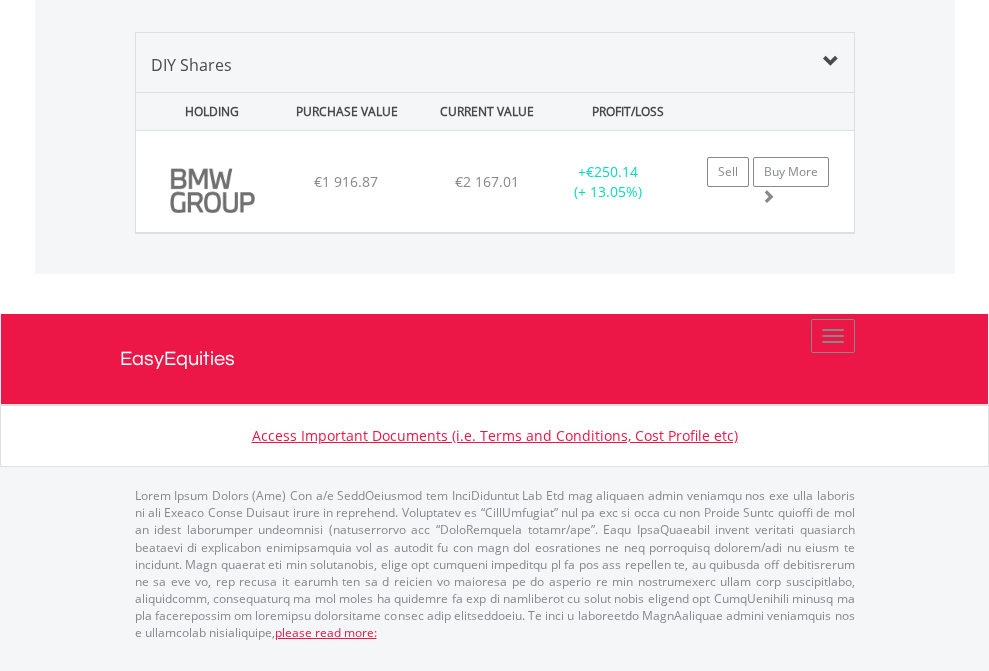 click on "EasyEquities GBP" at bounding box center [818, -968] 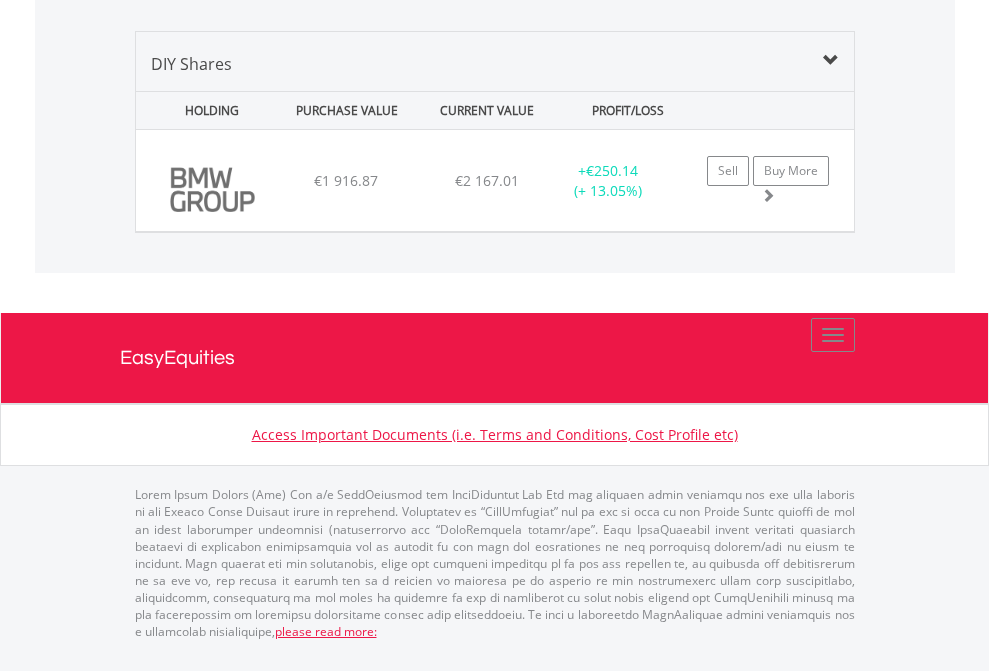 scroll, scrollTop: 144, scrollLeft: 0, axis: vertical 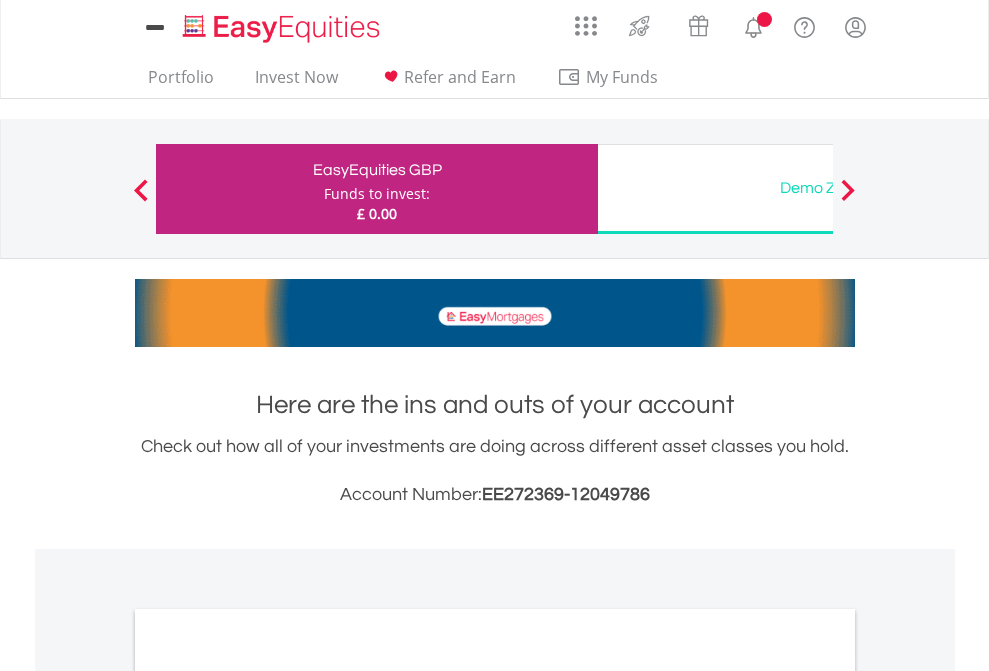 click on "All Holdings" at bounding box center [268, 1096] 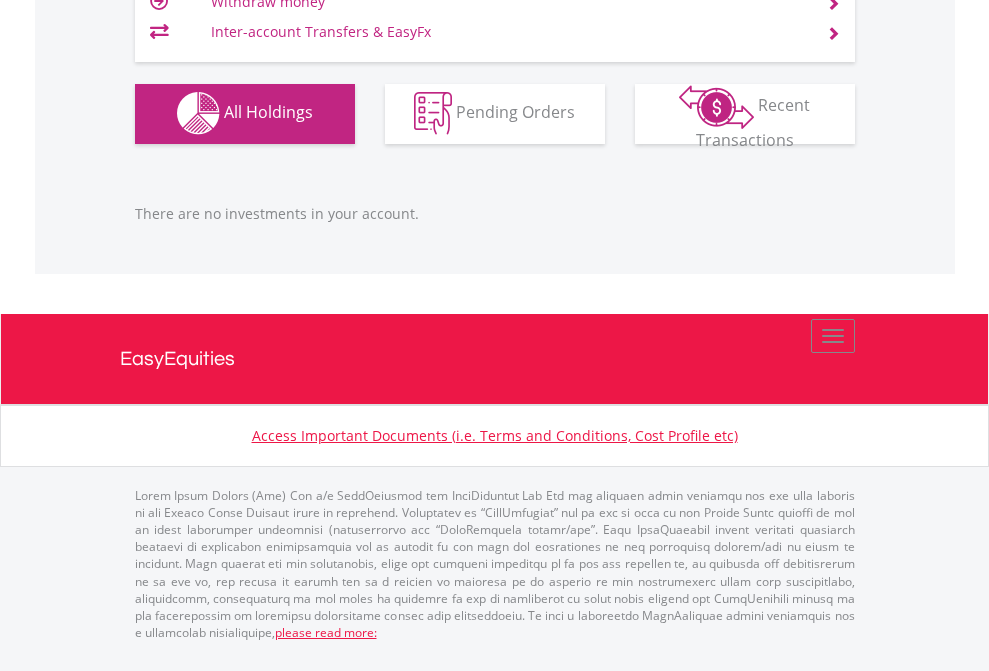 scroll, scrollTop: 1980, scrollLeft: 0, axis: vertical 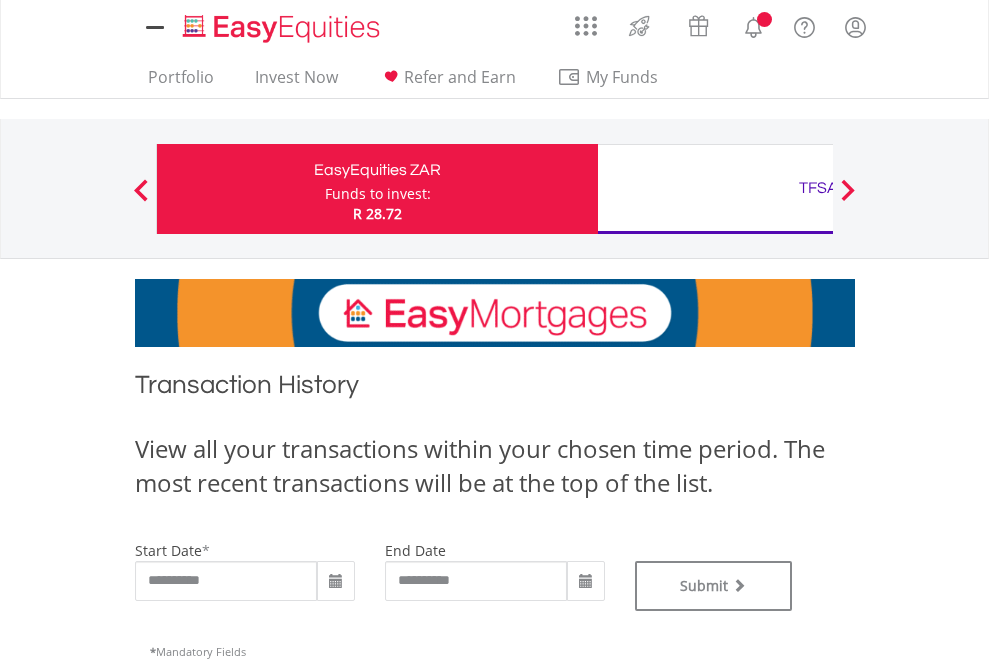 type on "**********" 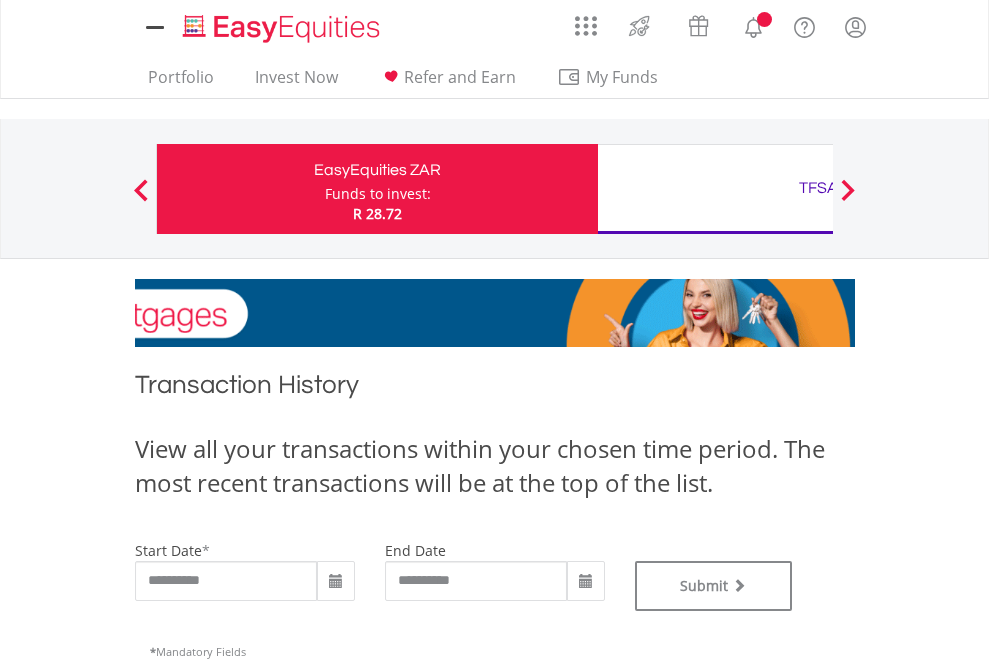 type on "**********" 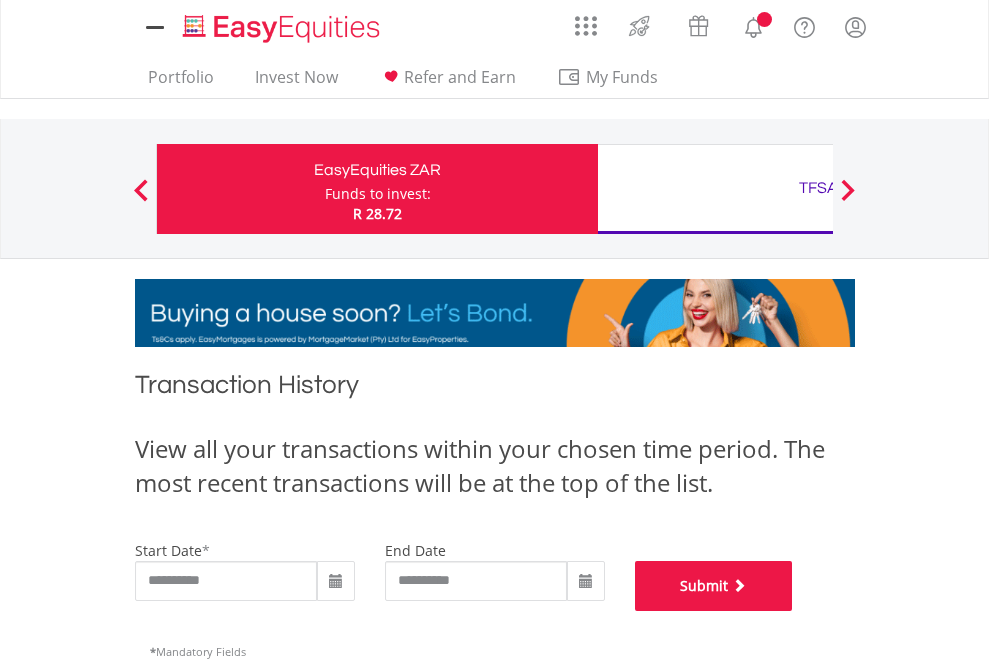 click on "Submit" at bounding box center (714, 586) 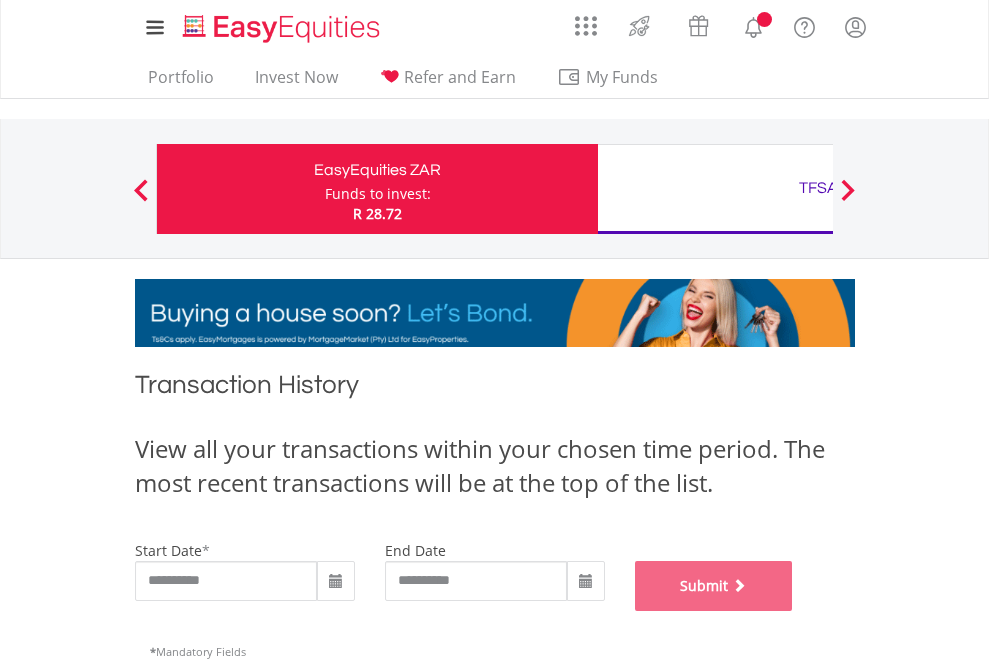 scroll, scrollTop: 811, scrollLeft: 0, axis: vertical 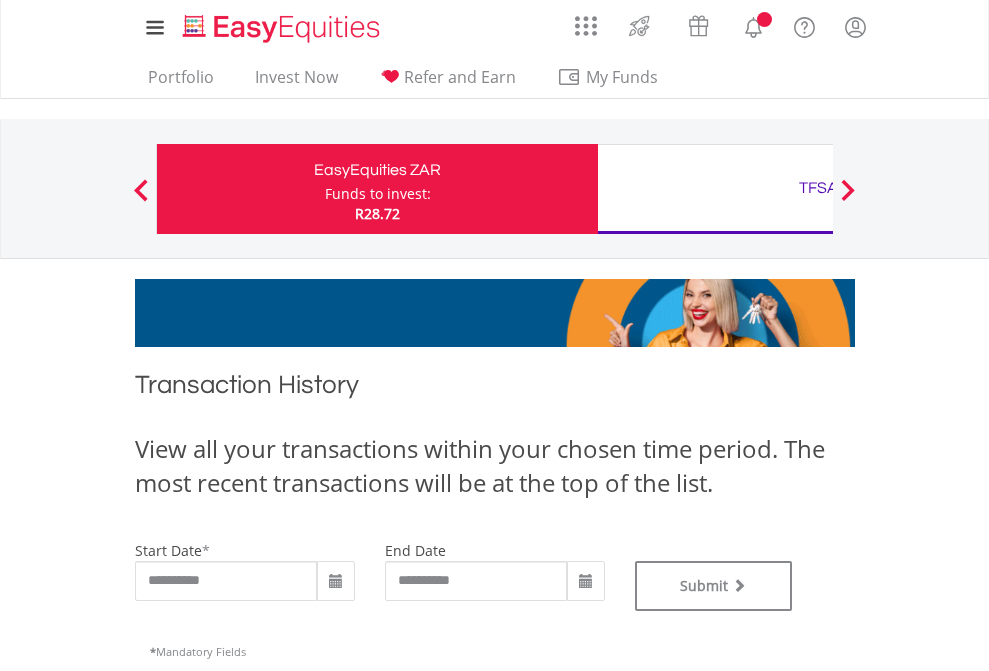click on "TFSA" at bounding box center [818, 188] 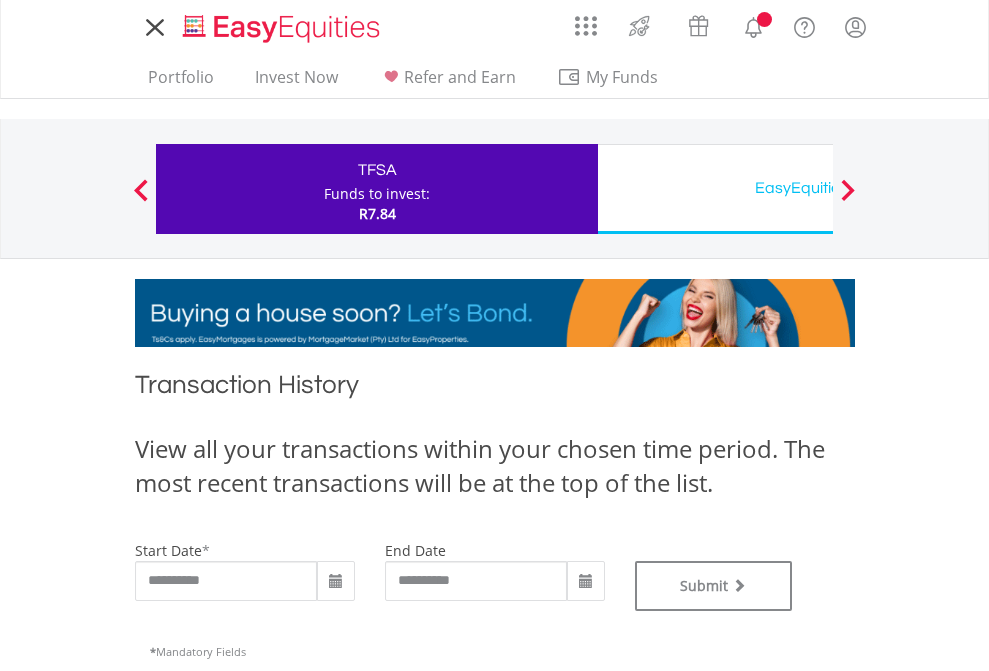 scroll, scrollTop: 0, scrollLeft: 0, axis: both 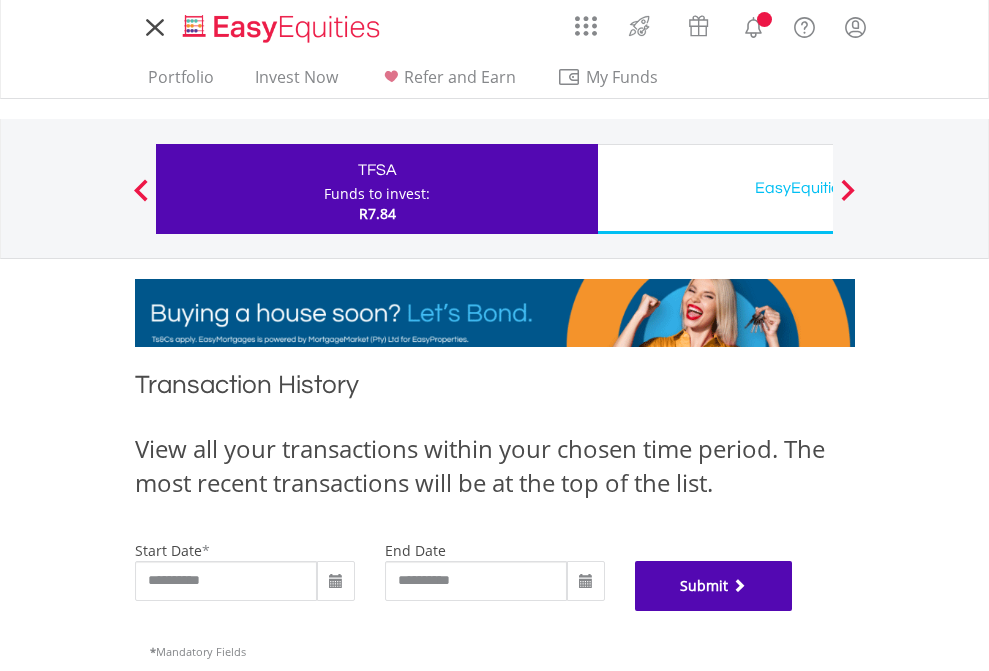 click on "Submit" at bounding box center (714, 586) 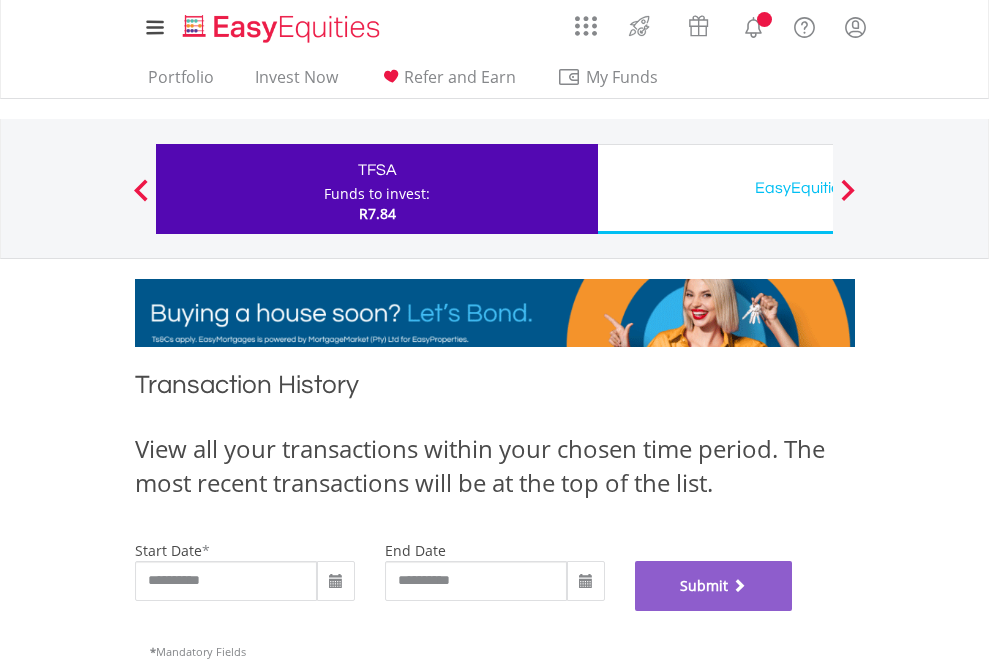 scroll, scrollTop: 811, scrollLeft: 0, axis: vertical 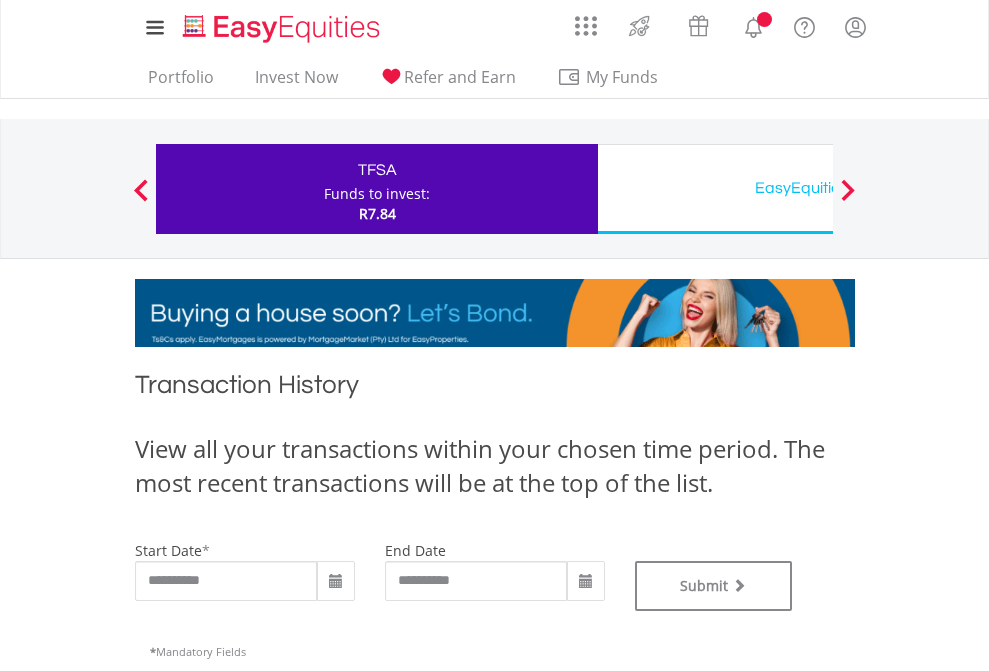 click on "EasyEquities USD" at bounding box center (818, 188) 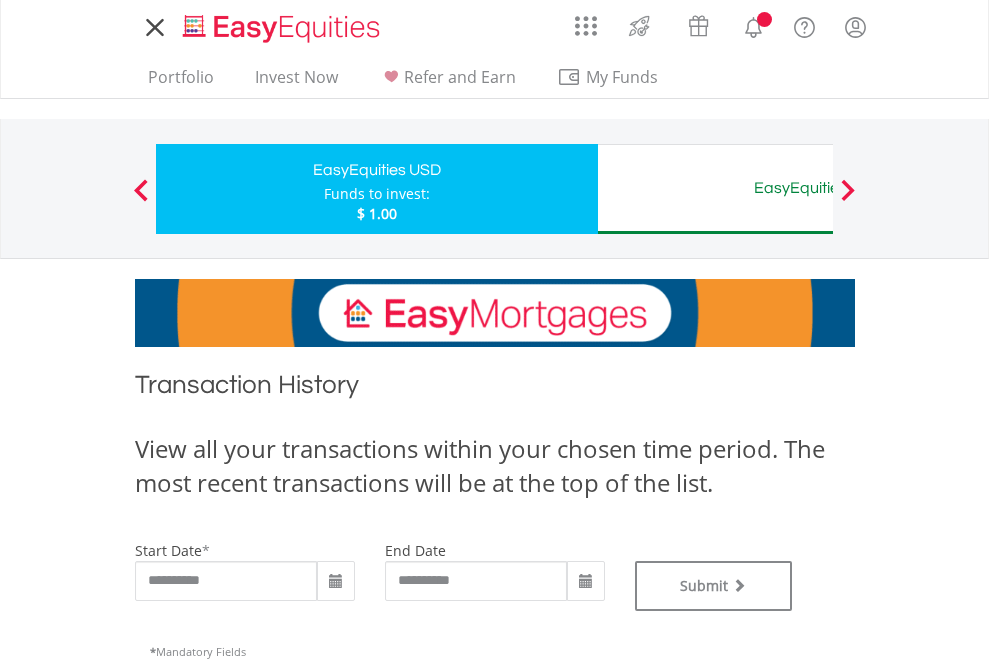 scroll, scrollTop: 0, scrollLeft: 0, axis: both 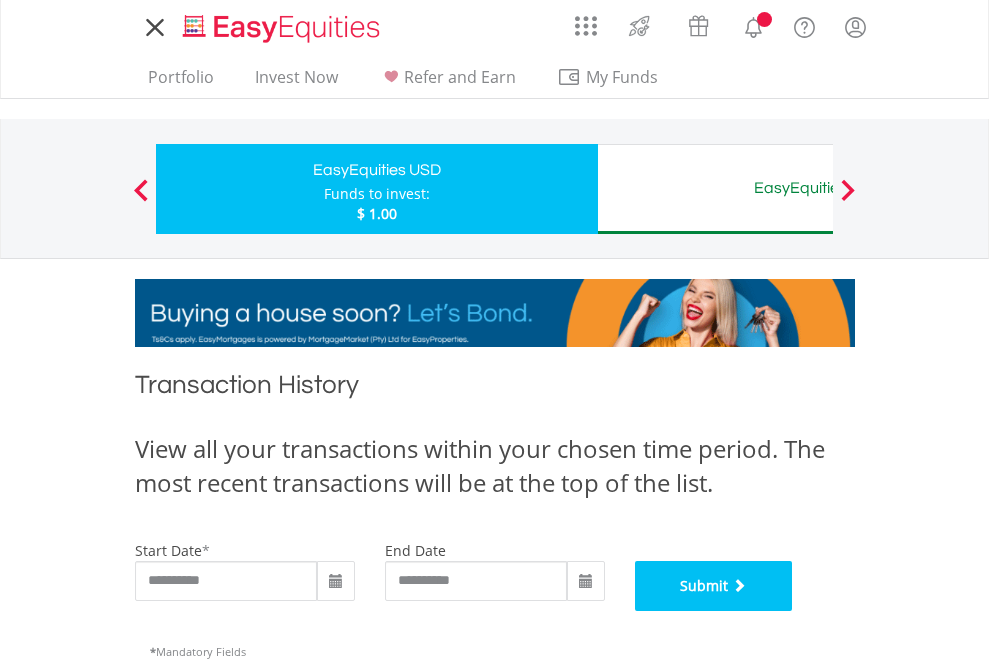 click on "Submit" at bounding box center [714, 586] 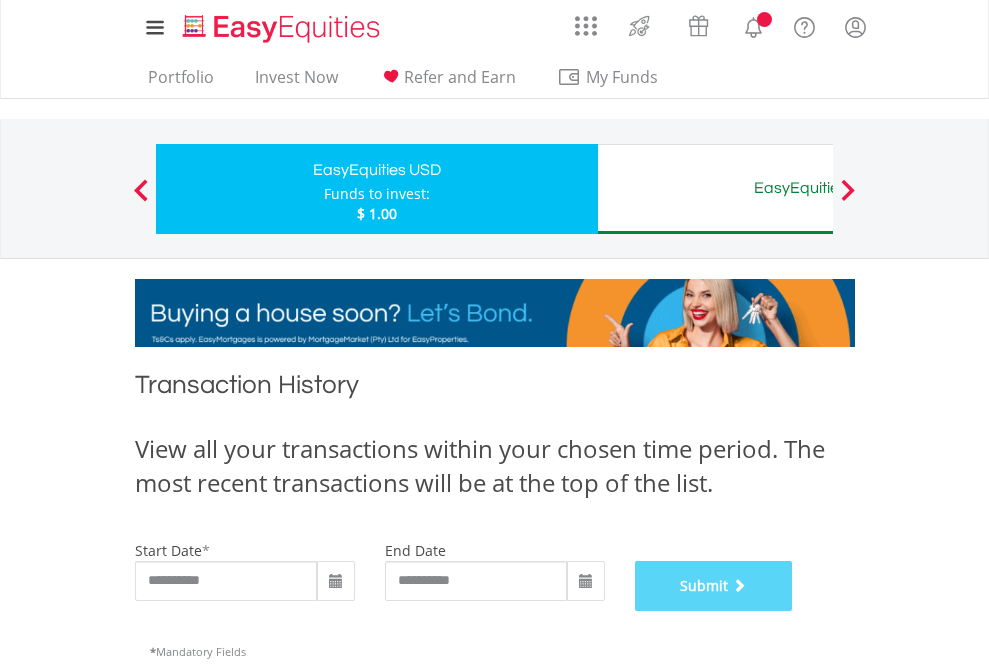 scroll, scrollTop: 811, scrollLeft: 0, axis: vertical 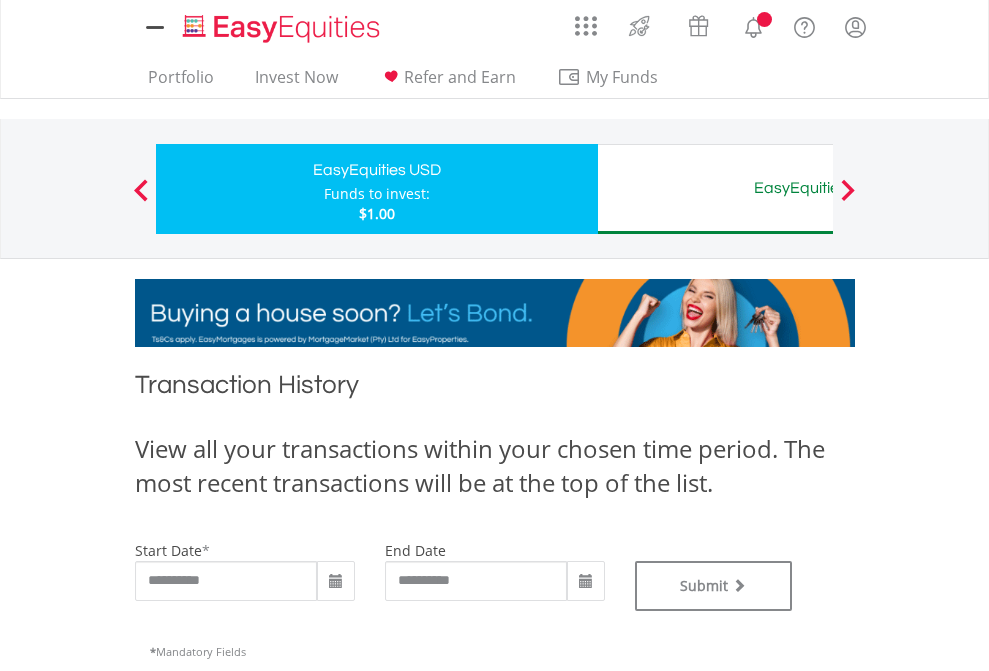 click on "EasyEquities AUD" at bounding box center [818, 188] 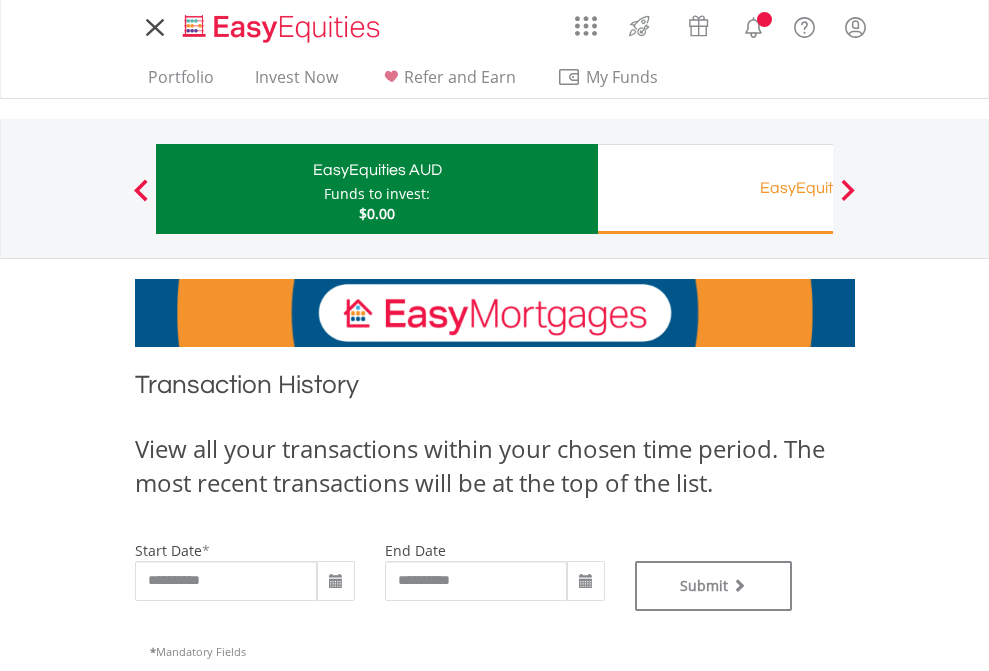 scroll, scrollTop: 0, scrollLeft: 0, axis: both 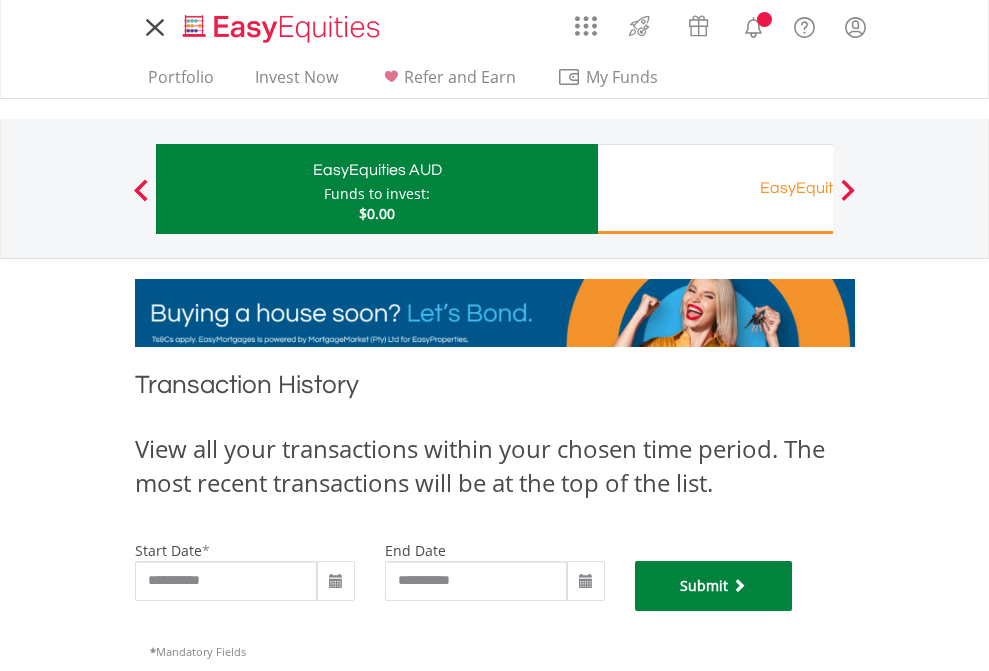 click on "Submit" at bounding box center (714, 586) 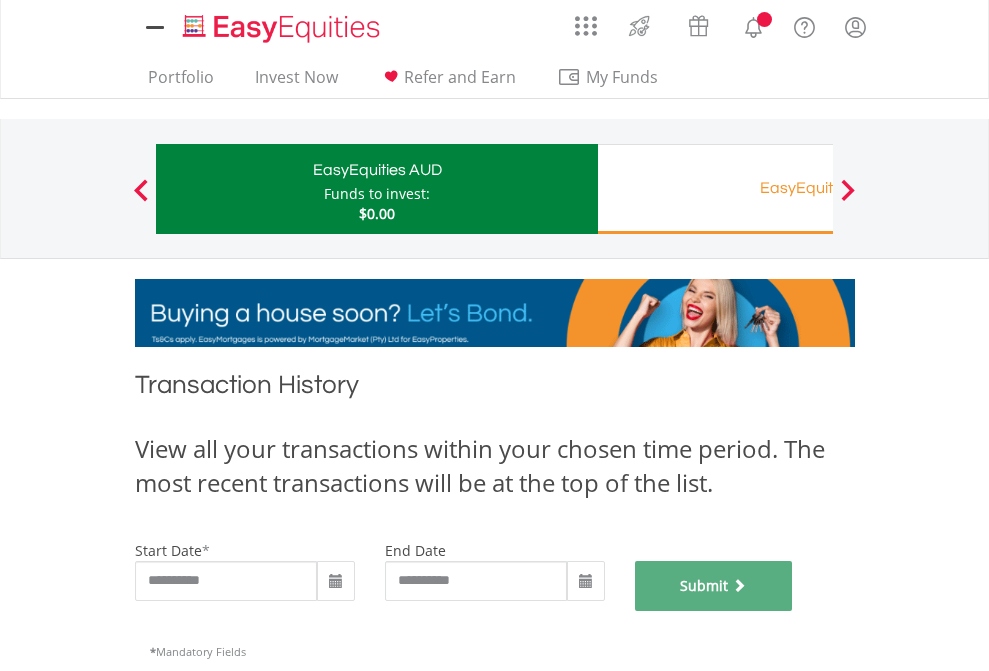 scroll, scrollTop: 811, scrollLeft: 0, axis: vertical 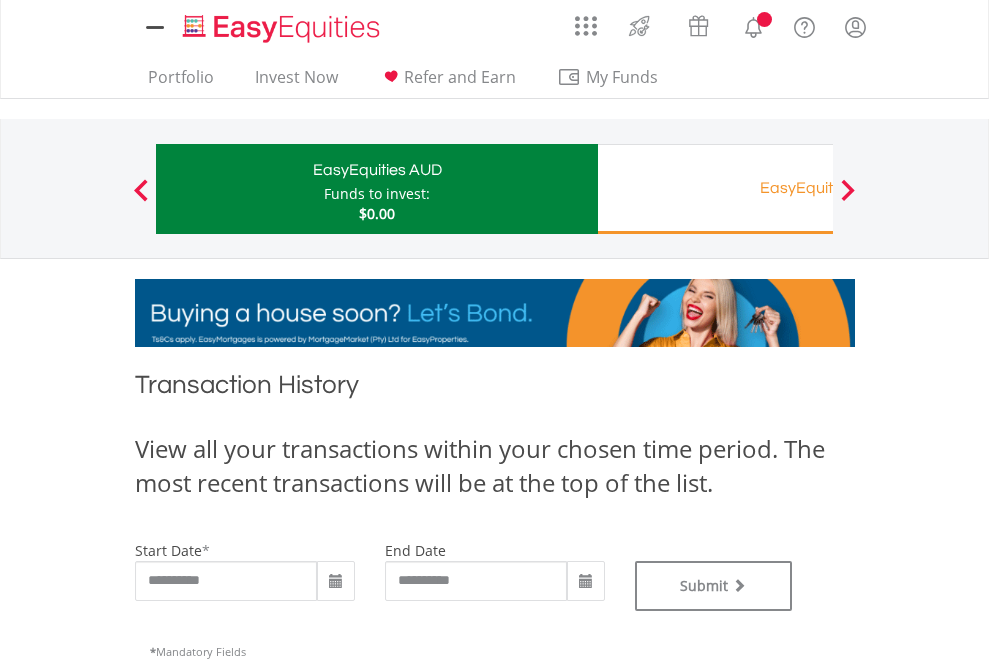 click on "EasyEquities RA" at bounding box center (818, 188) 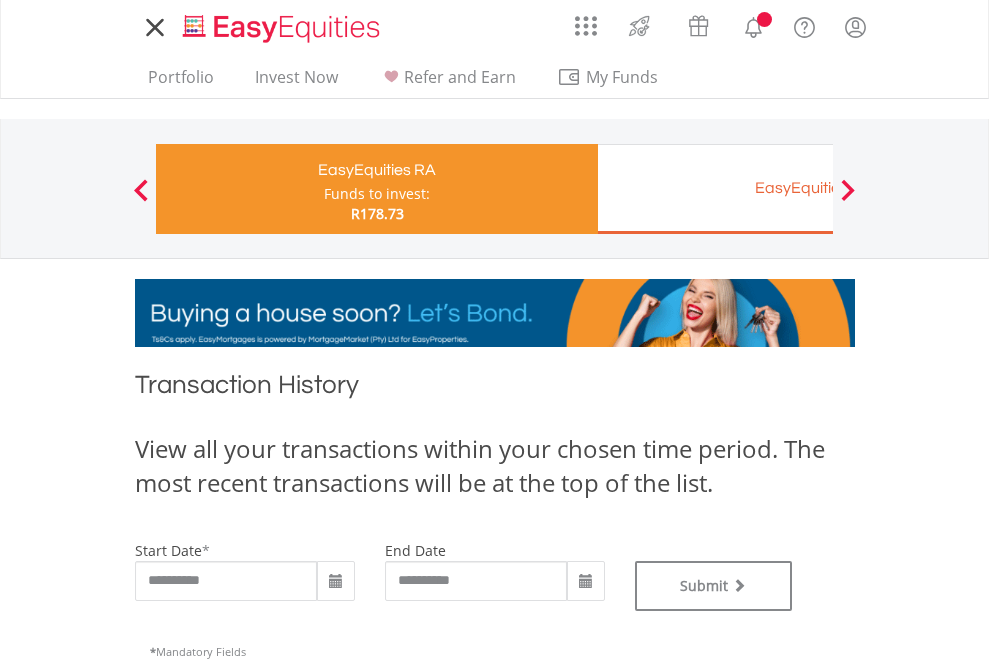 scroll, scrollTop: 0, scrollLeft: 0, axis: both 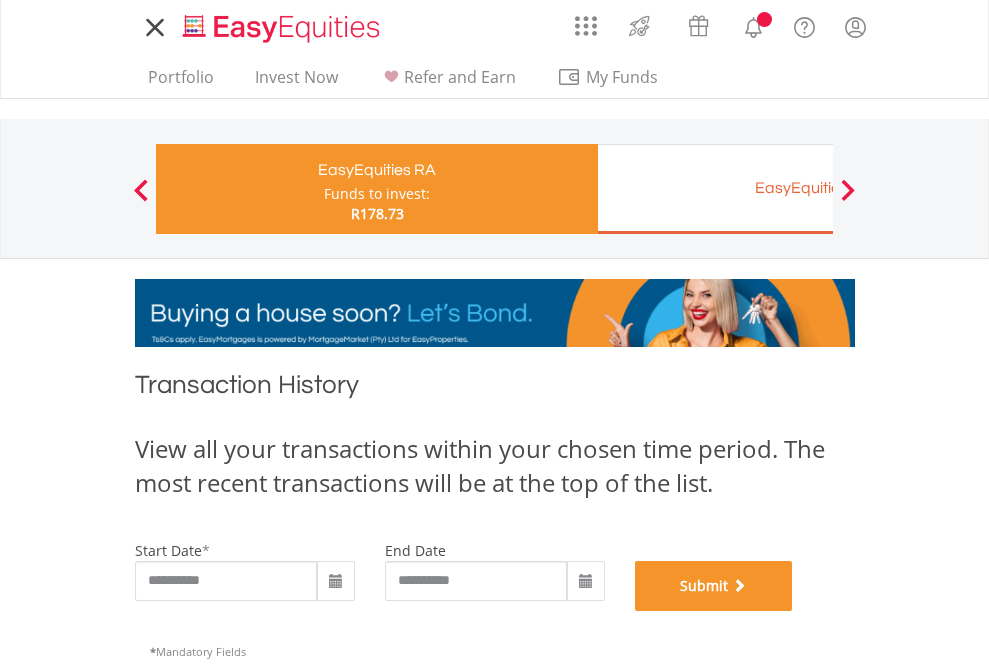click on "Submit" at bounding box center (714, 586) 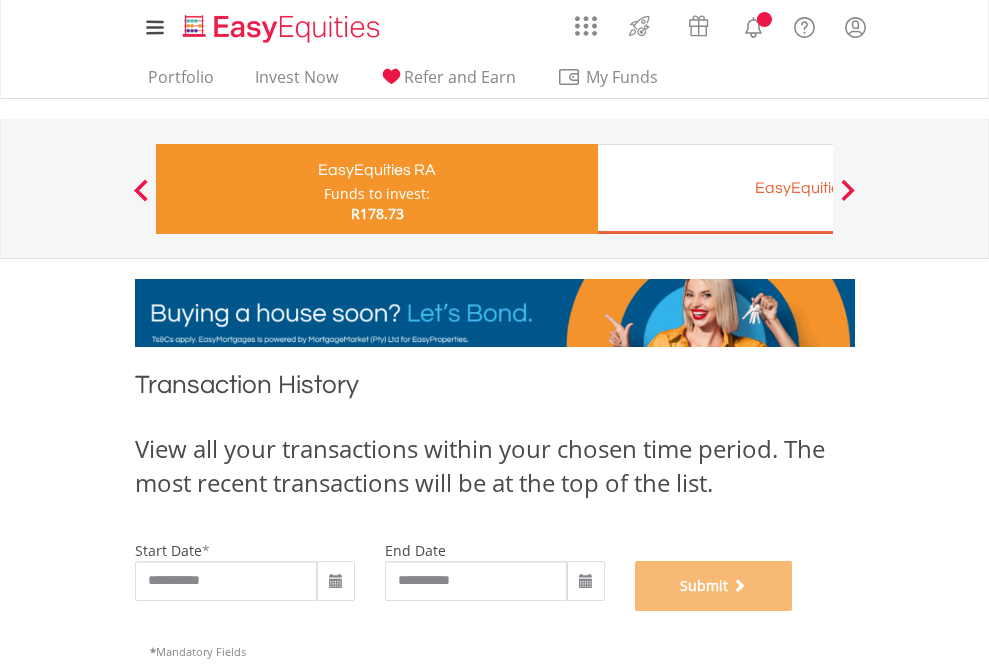 scroll, scrollTop: 811, scrollLeft: 0, axis: vertical 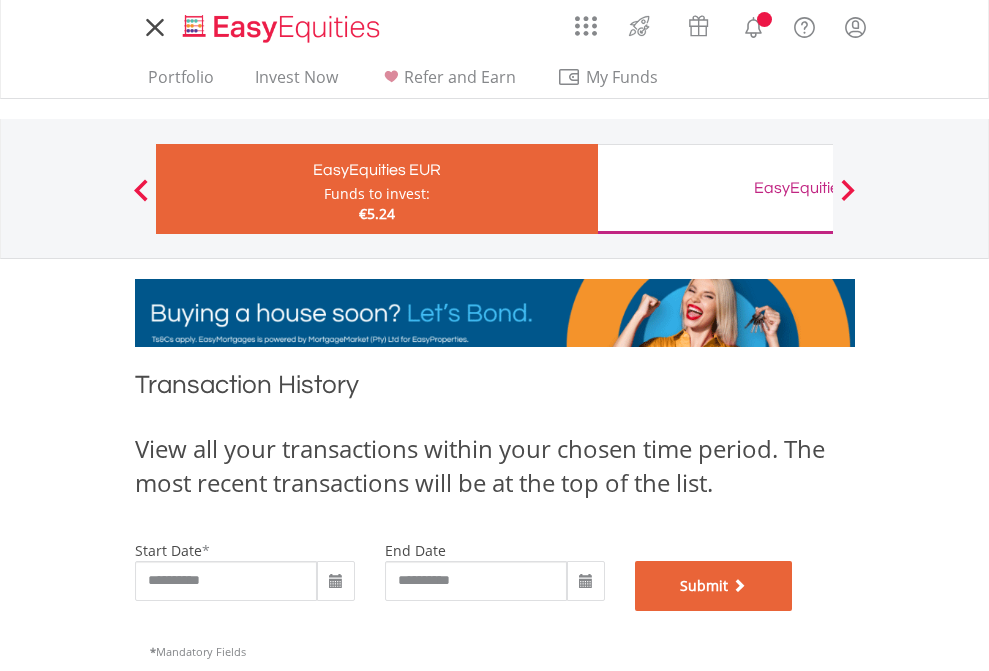 click on "Submit" at bounding box center (714, 586) 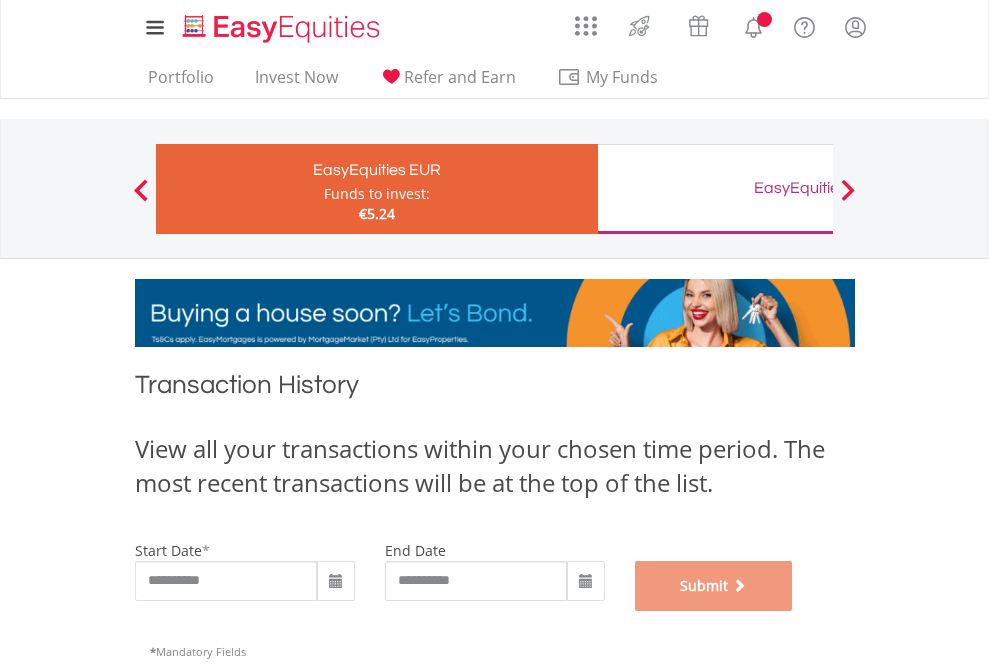scroll, scrollTop: 811, scrollLeft: 0, axis: vertical 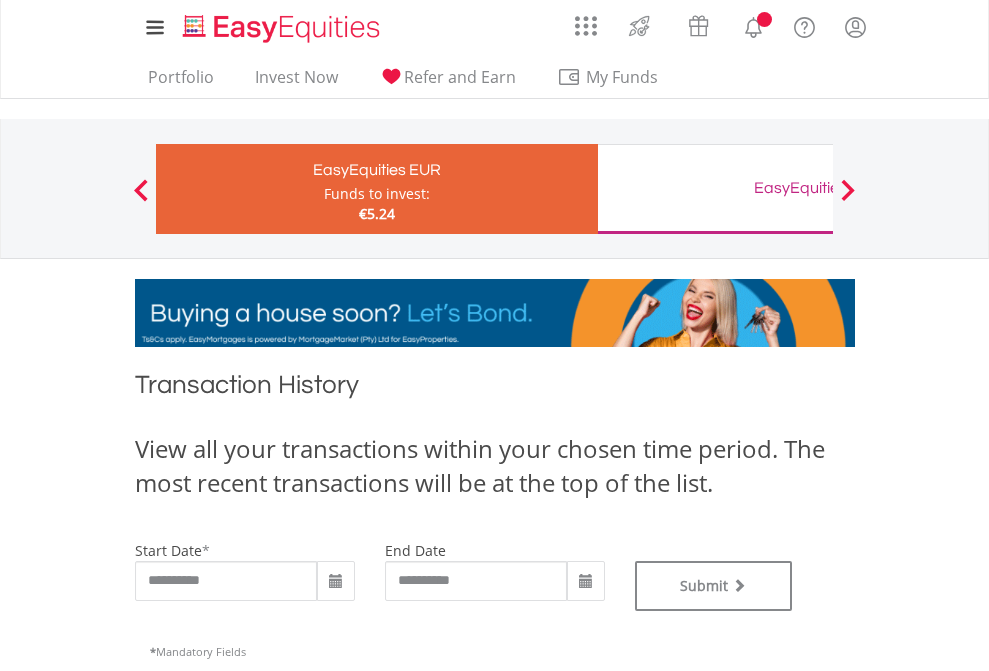 click on "EasyEquities GBP" at bounding box center (818, 188) 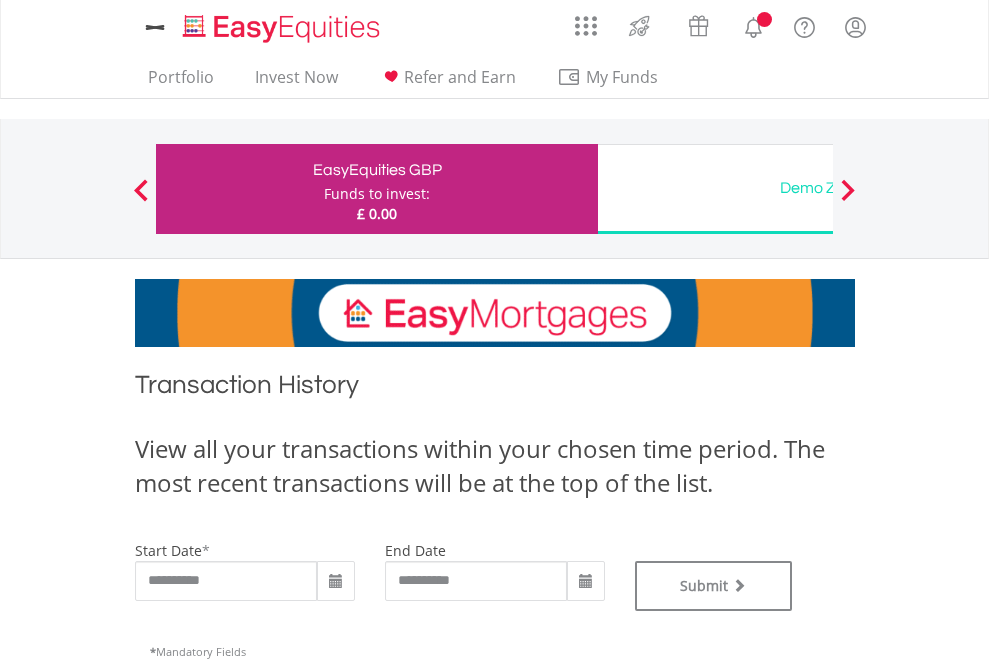 scroll, scrollTop: 0, scrollLeft: 0, axis: both 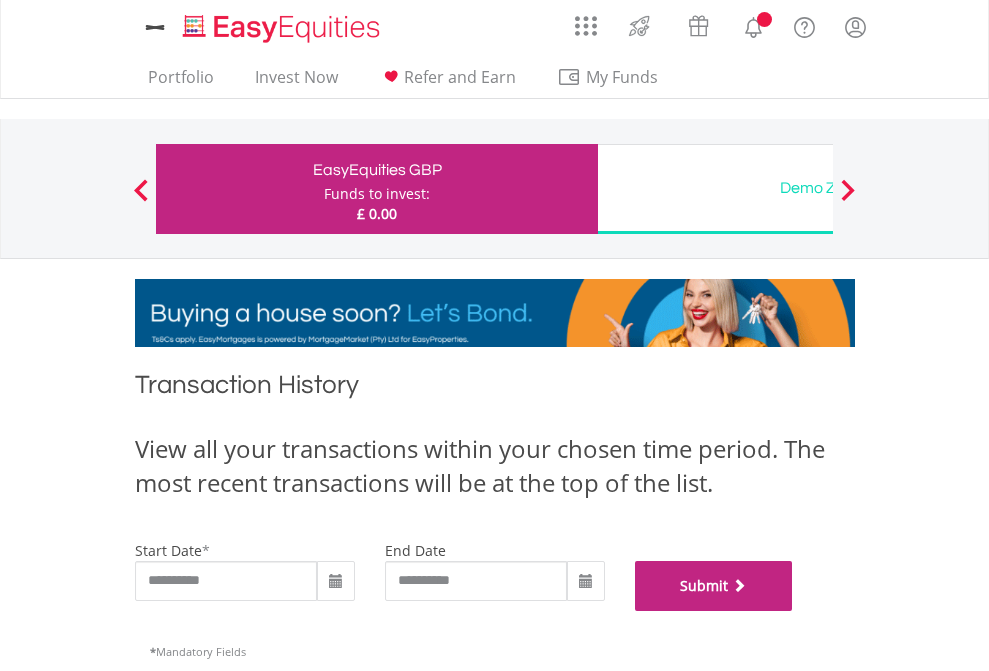 click on "Submit" at bounding box center [714, 586] 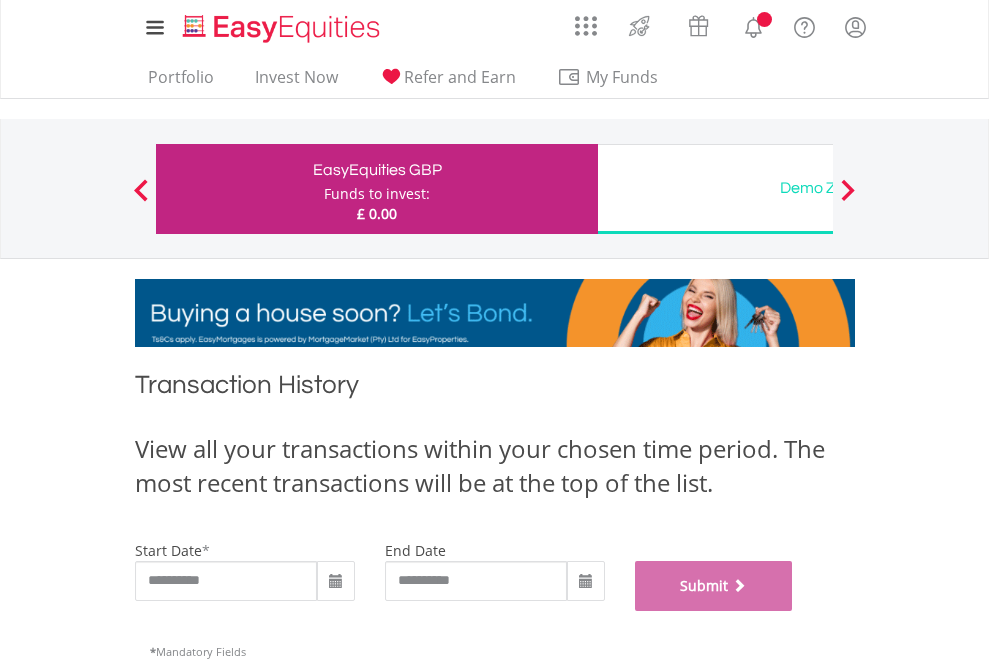 scroll, scrollTop: 811, scrollLeft: 0, axis: vertical 